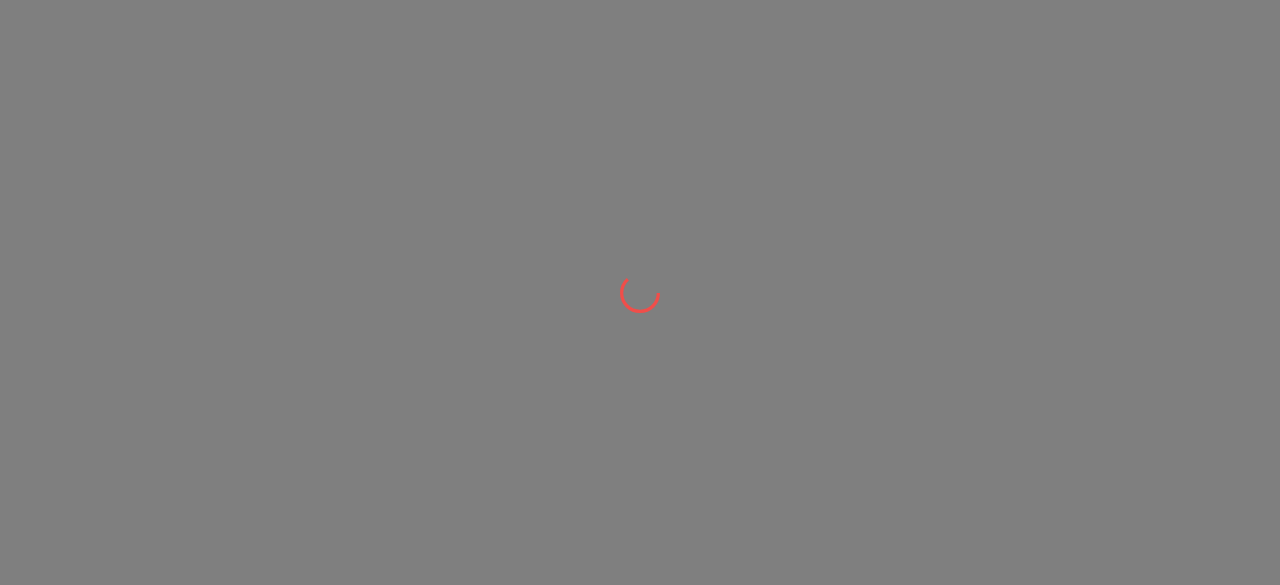 scroll, scrollTop: 0, scrollLeft: 0, axis: both 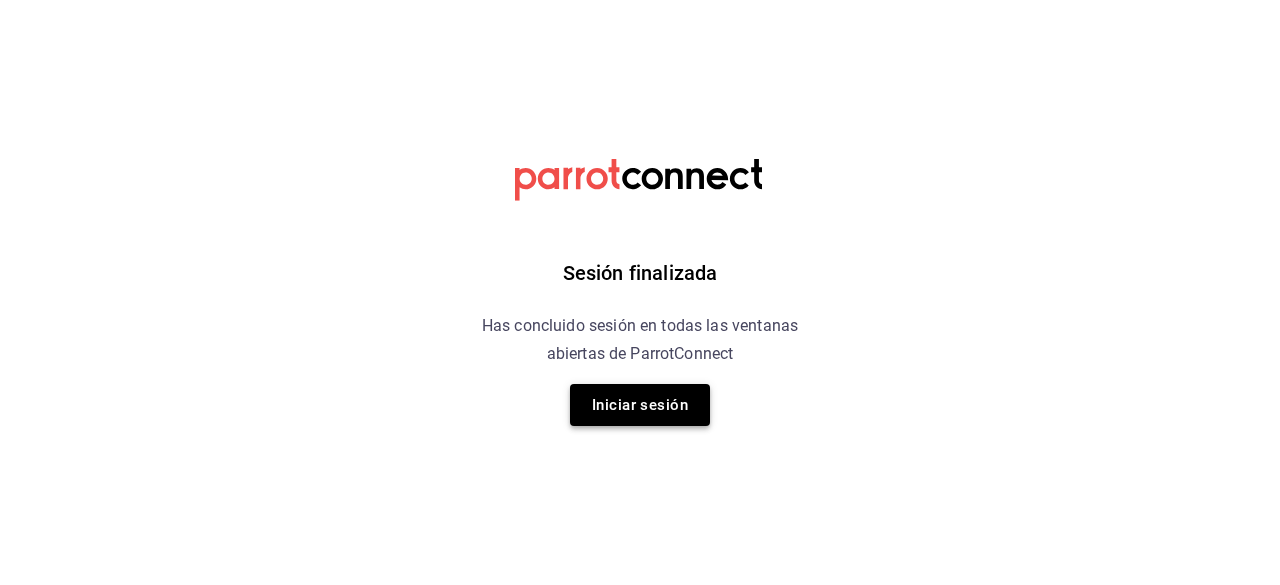 click on "Iniciar sesión" at bounding box center (640, 405) 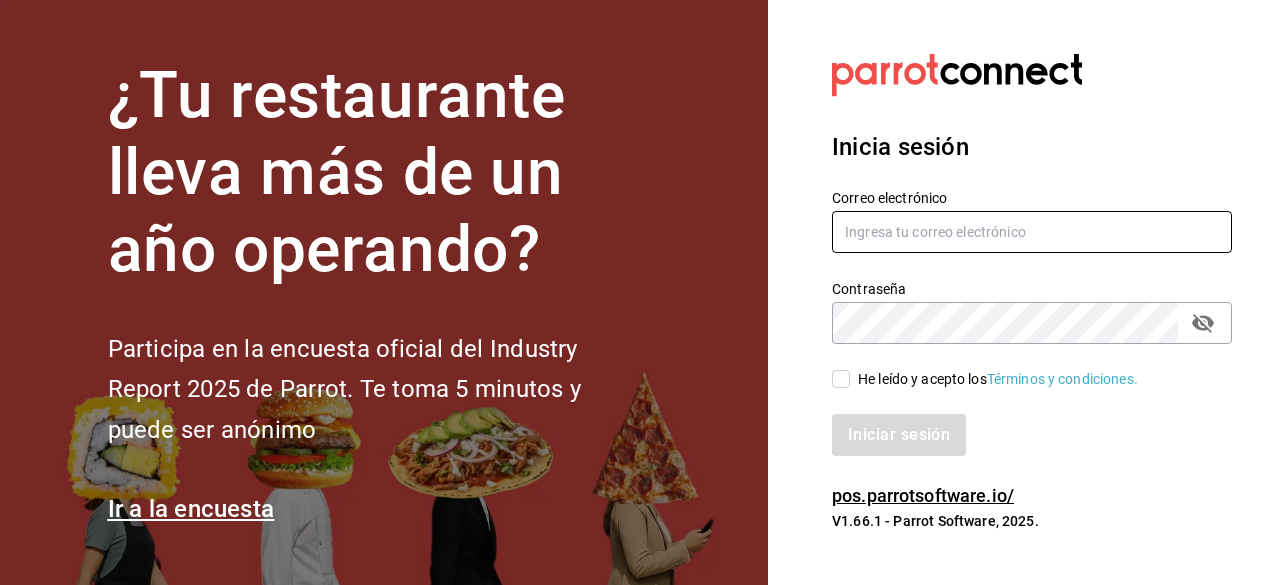 type on "contacto@example.com" 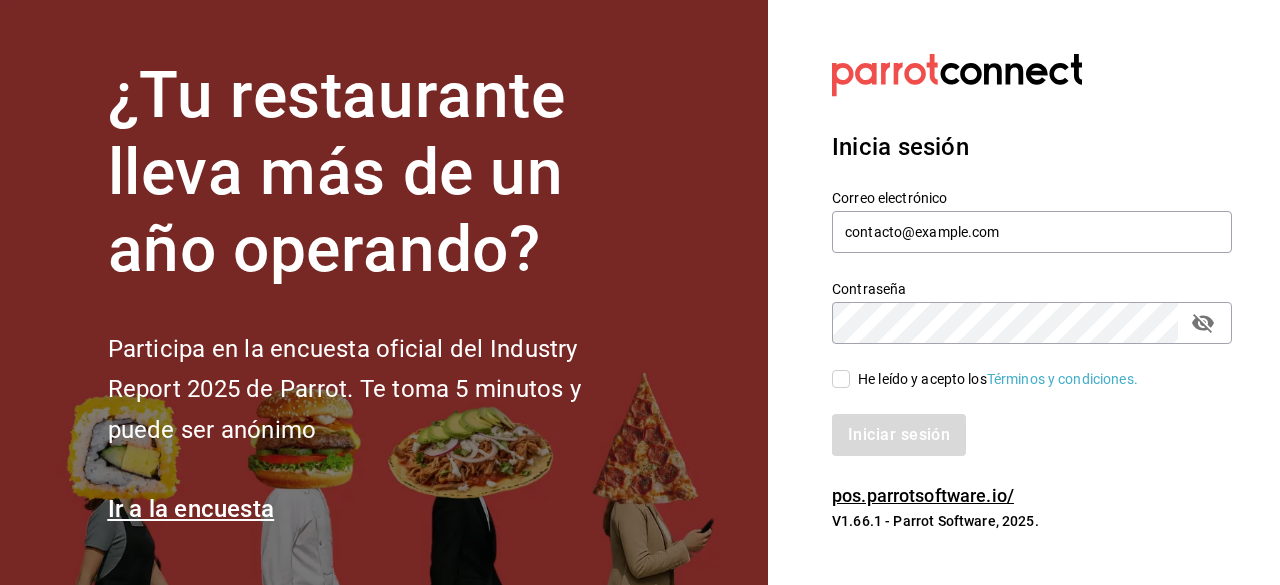 click on "He leído y acepto los  Términos y condiciones." at bounding box center (841, 379) 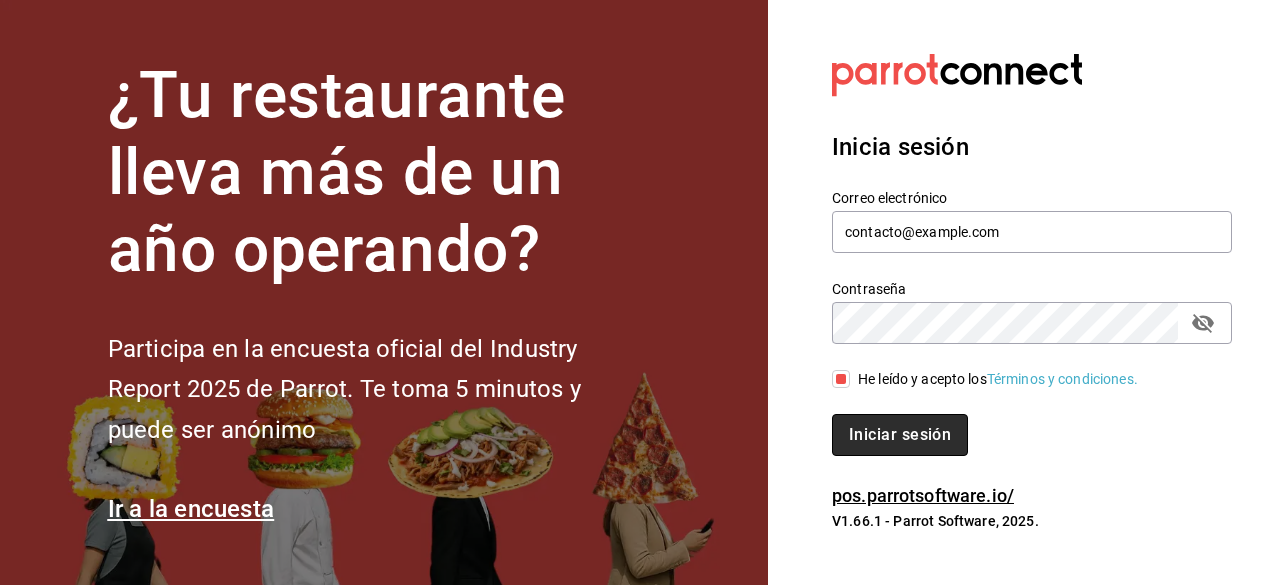 click on "Iniciar sesión" at bounding box center (900, 435) 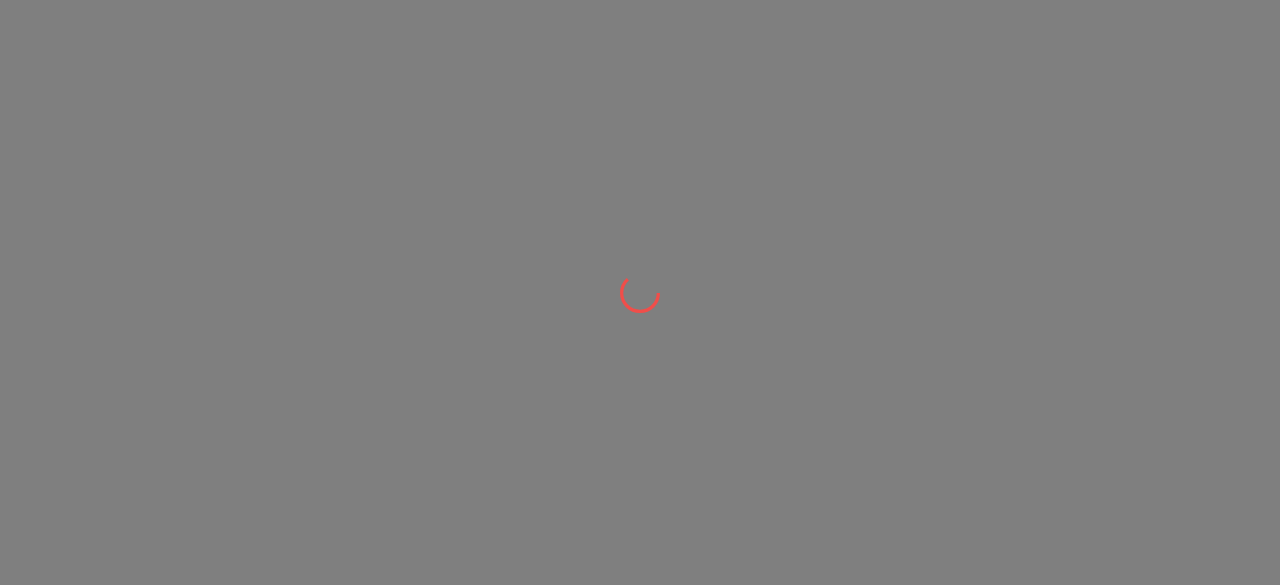 scroll, scrollTop: 0, scrollLeft: 0, axis: both 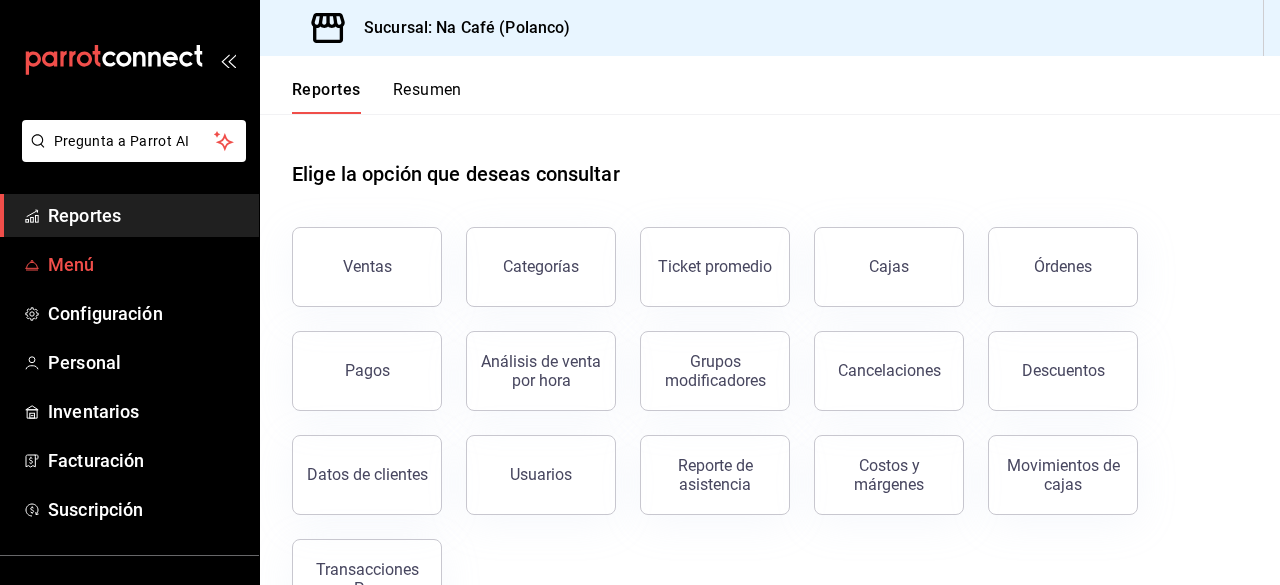 click on "Menú" at bounding box center [145, 264] 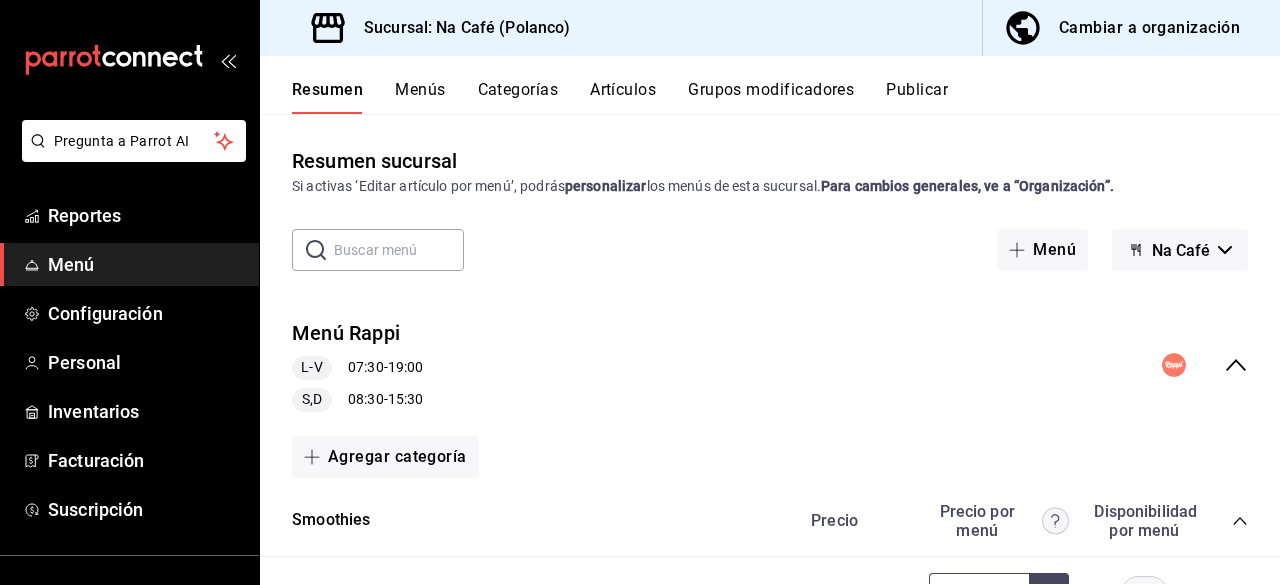 click on "Cambiar a organización" at bounding box center (1149, 28) 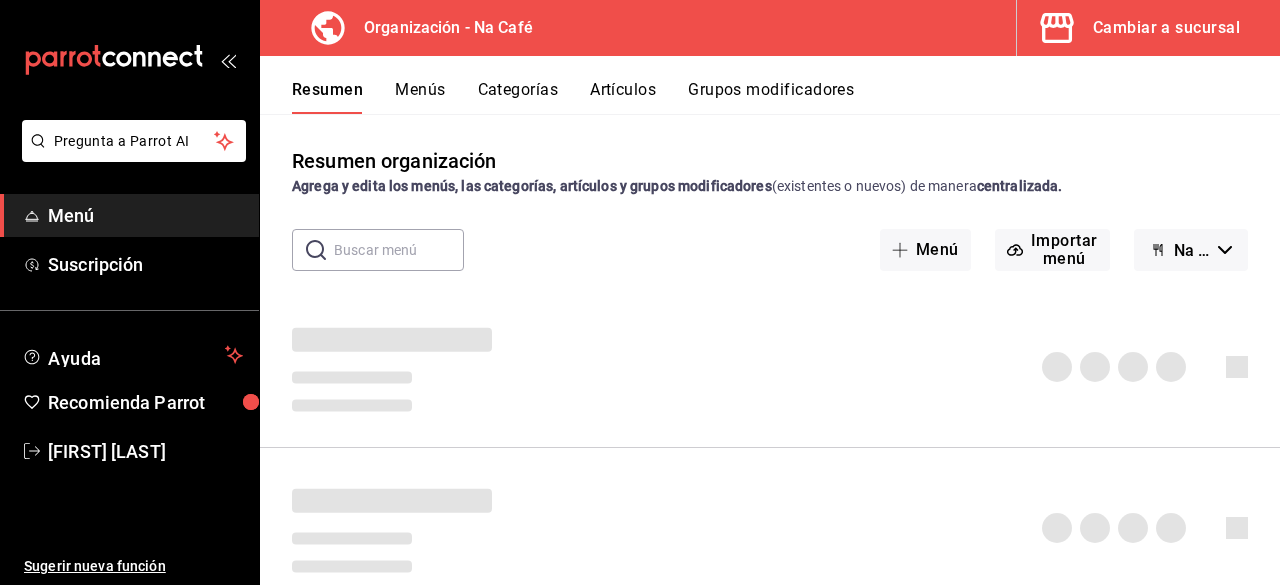 click on "Artículos" at bounding box center [623, 97] 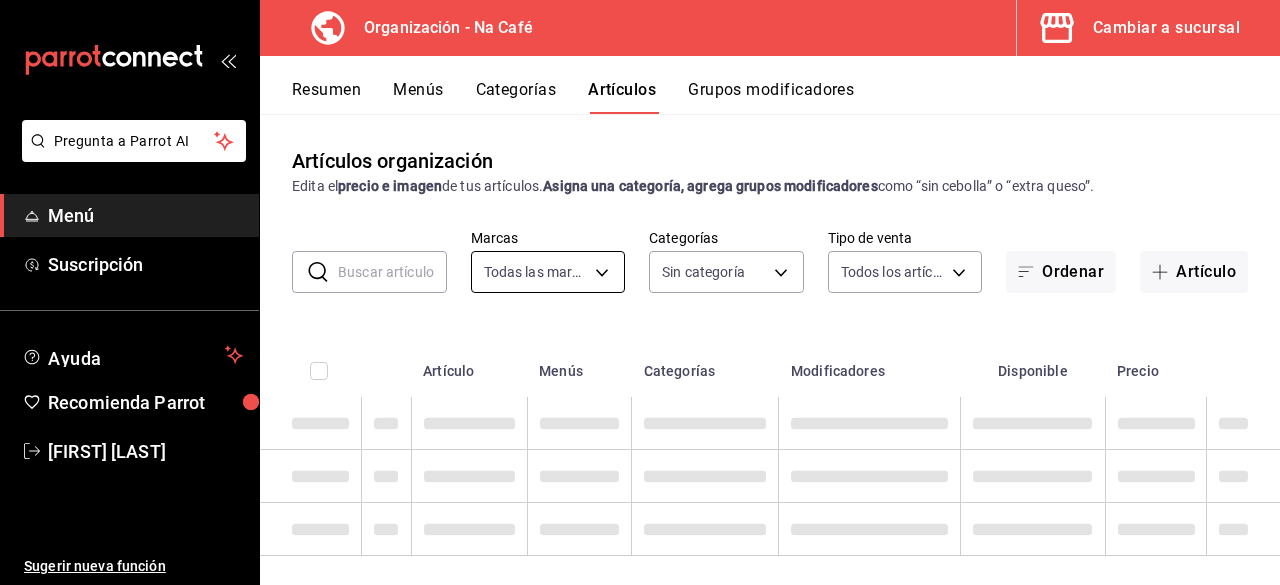 type on "0ae81b57-6fc5-4309-aed5-3ed702b3d5f6,2c1aadaf-e809-4e7a-b793-d27f9e7eb3f1,a6b0fb66-87df-4d2c-9adb-7cb59d6e22c6,2d0abdb1-943e-4584-9bf9-fbf2098bce11,9fc15267-58e6-467e-9d37-54a818846526" 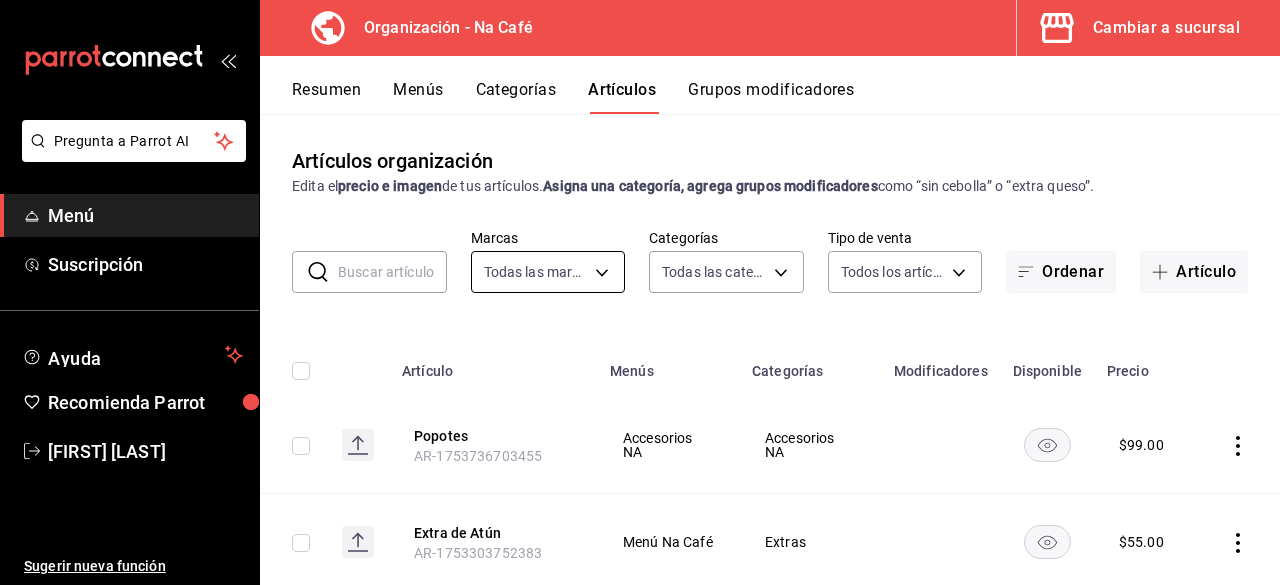 type on "da8c5a01-12cc-49e0-b2d4-a509d2ef6286,bf11d71e-84fe-47f2-947e-0729f7d4dd96,13cdce20-f0ed-4ca4-9492-c62f60d7fb98,8d1c9308-0b5f-459b-982d-95bd59bd0ecd,87422951-0b08-4371-bd52-860bf96bd8a9,5483d596-09d2-4a3b-bbeb-29841288a838,9723fcd3-bdd0-4b04-955d-d2ff0a624076,73b6eac4-00f4-4213-bde0-4c8d6fccd202,00b4aea8-a256-4405-8efe-78d4d93dd4b3,39f830f4-d1d3-41f2-bc88-737a53b1feea,3b9381f1-9de1-425a-ae8b-584567d1c624,515f7b90-5d75-4088-bf97-d4db703b62e8,7eff8877-841b-41a7-997f-0cfd44303011,dd8f616f-79cc-498e-8499-24f9089030d3,782e23e6-1c89-41b9-8a41-ad1beabd0e96,f2807d21-e2fe-41fa-b103-a1a929faf56d,d941eaab-126b-4053-83a8-6d8c373caaff,1c721c72-4ede-44eb-91df-bb1357d4fd3f,7216e90e-eba1-4726-adb5-ae3ba7e98602,4e20fd8a-34d6-4fe5-aa1b-82bc01a0dc77,5bc5c470-5b1c-478a-ac1a-8f0a21121b6f,b1c8857b-32b6-4957-950b-2df771a1e953,0c05f298-ec12-43f0-9c4f-cdcf354f59e9,e0af6995-07c8-4250-803f-a04ffb80ffba,4a5f4ada-81bb-4c69-9621-eb31bd0d0e67,fd9e7f73-8ca3-40a8-b462-193de0c7b3be,fd95d9e1-d4c3-4be6-8735-cc399239a8c5,af19657f-6ff2-415e-8a2..." 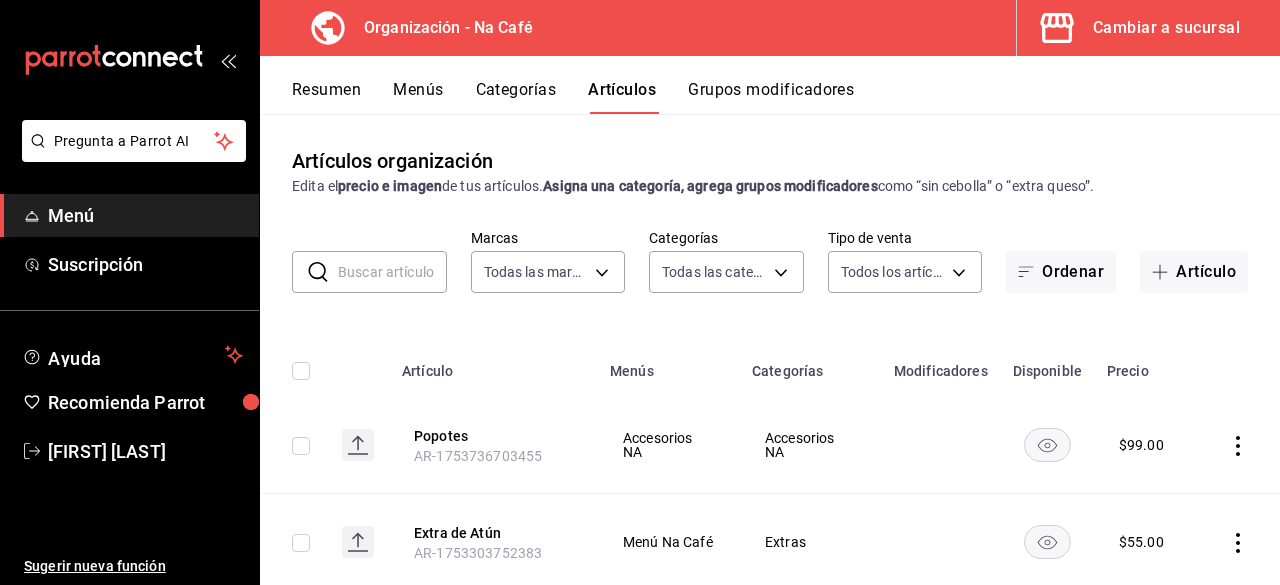 click at bounding box center [392, 272] 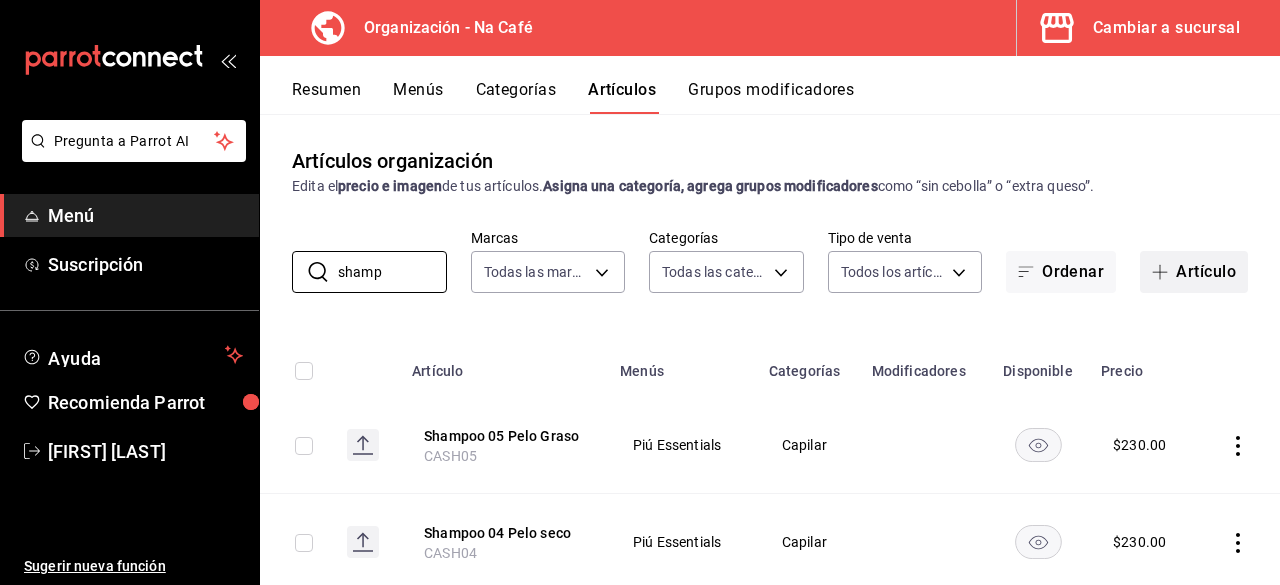 type on "shamp" 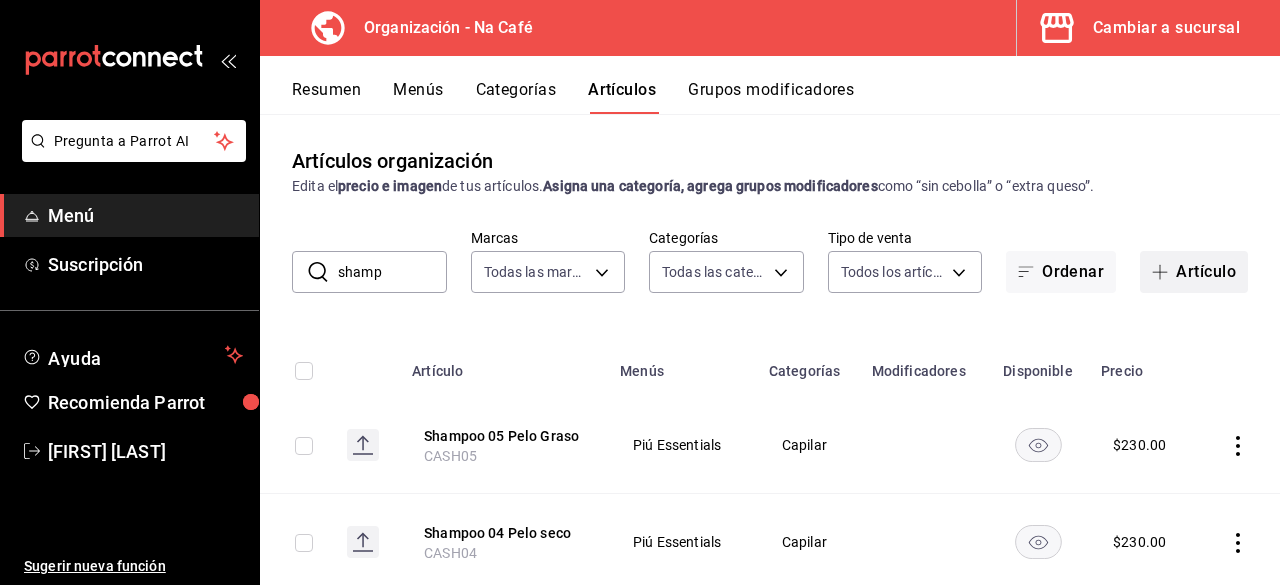 click on "Artículo" at bounding box center [1194, 272] 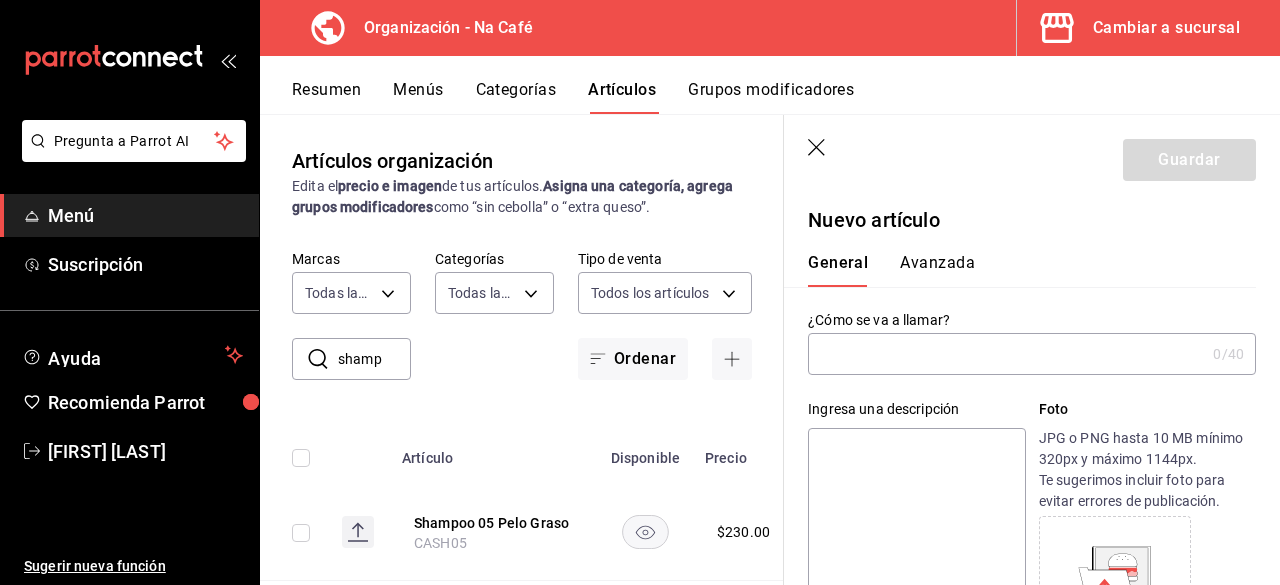 click at bounding box center (1006, 354) 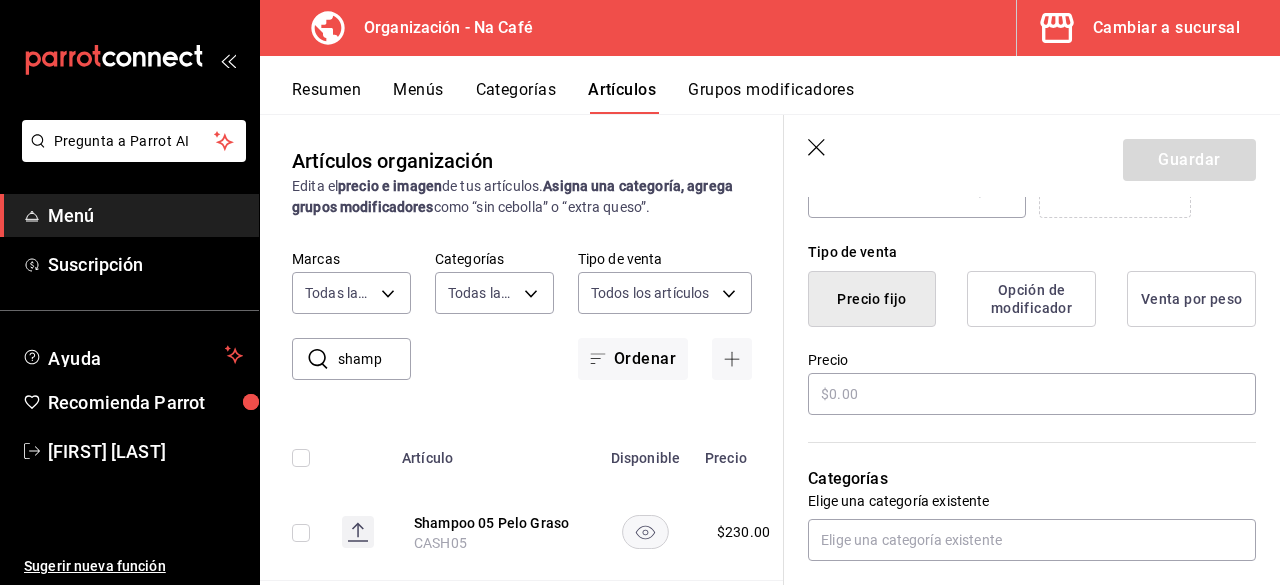 scroll, scrollTop: 482, scrollLeft: 0, axis: vertical 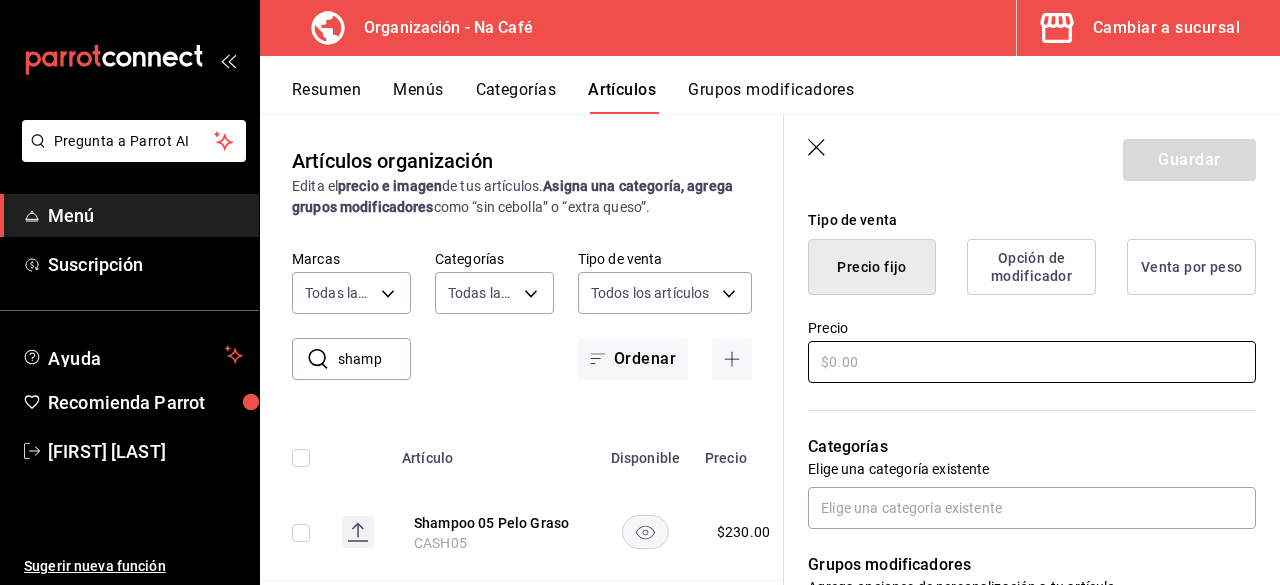 type on "Shampu 06 para crecimiento" 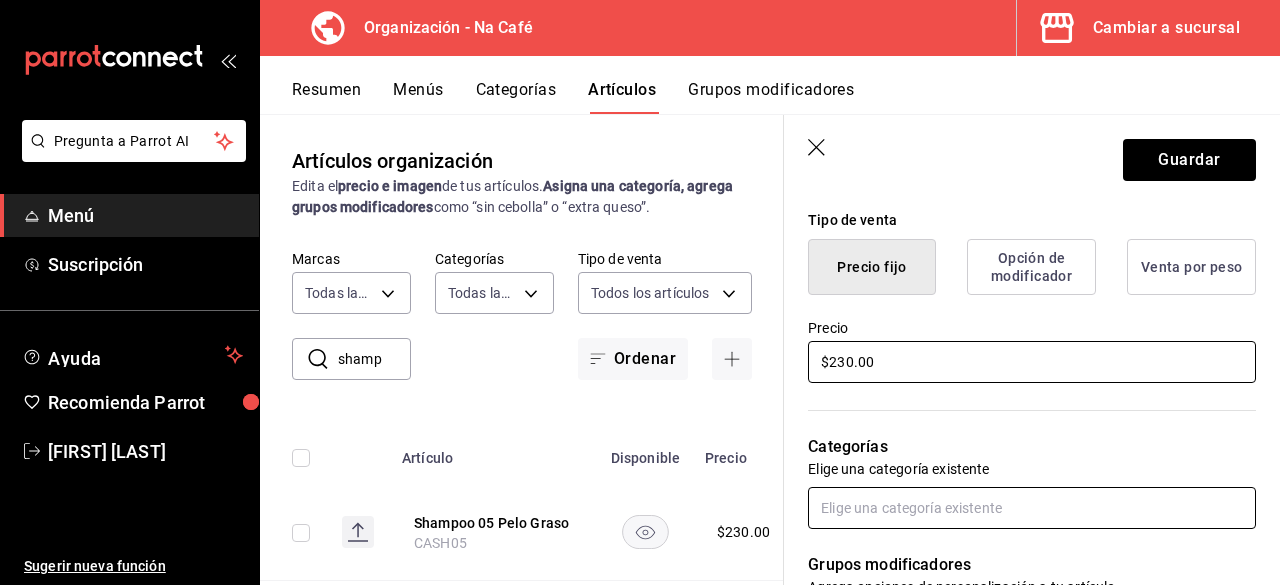 type on "$230.00" 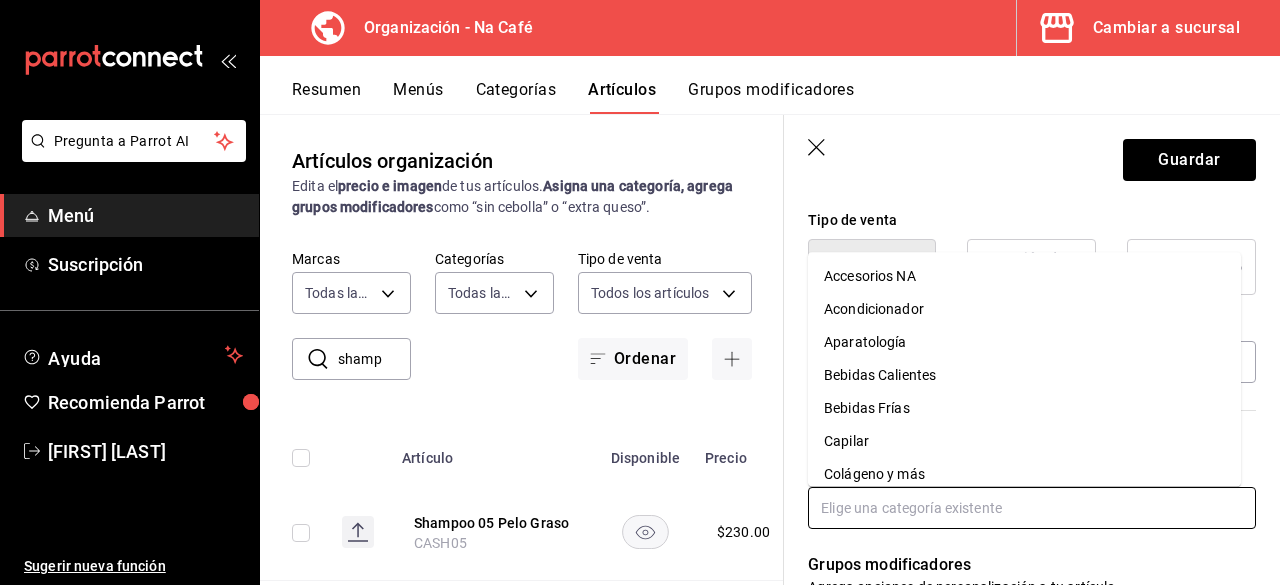 click at bounding box center [1032, 508] 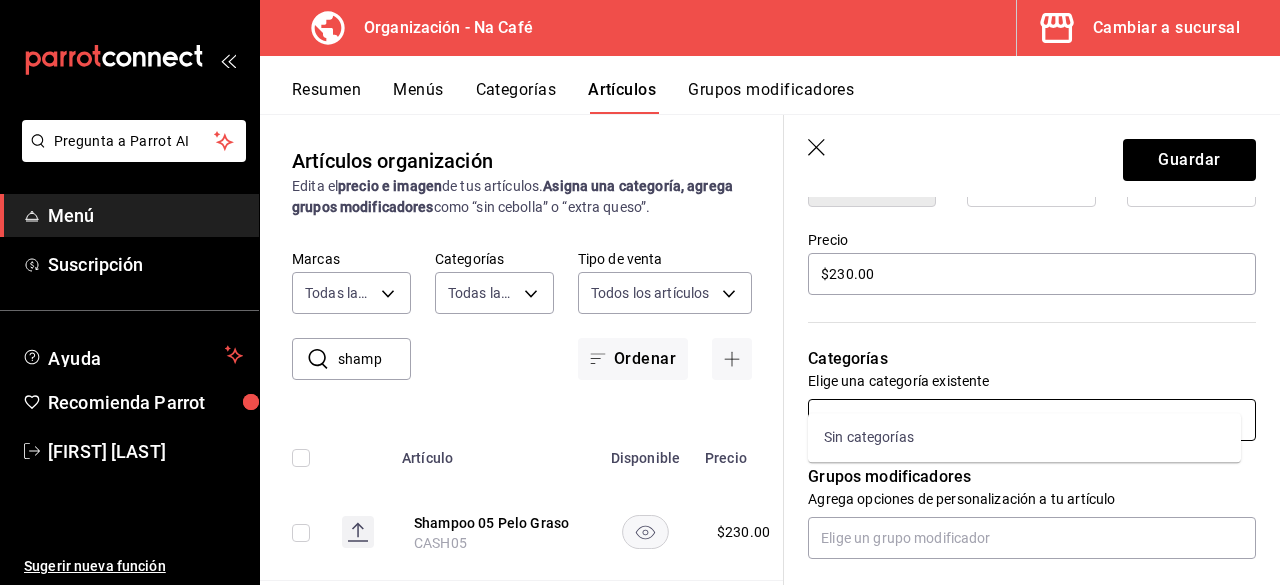 scroll, scrollTop: 622, scrollLeft: 0, axis: vertical 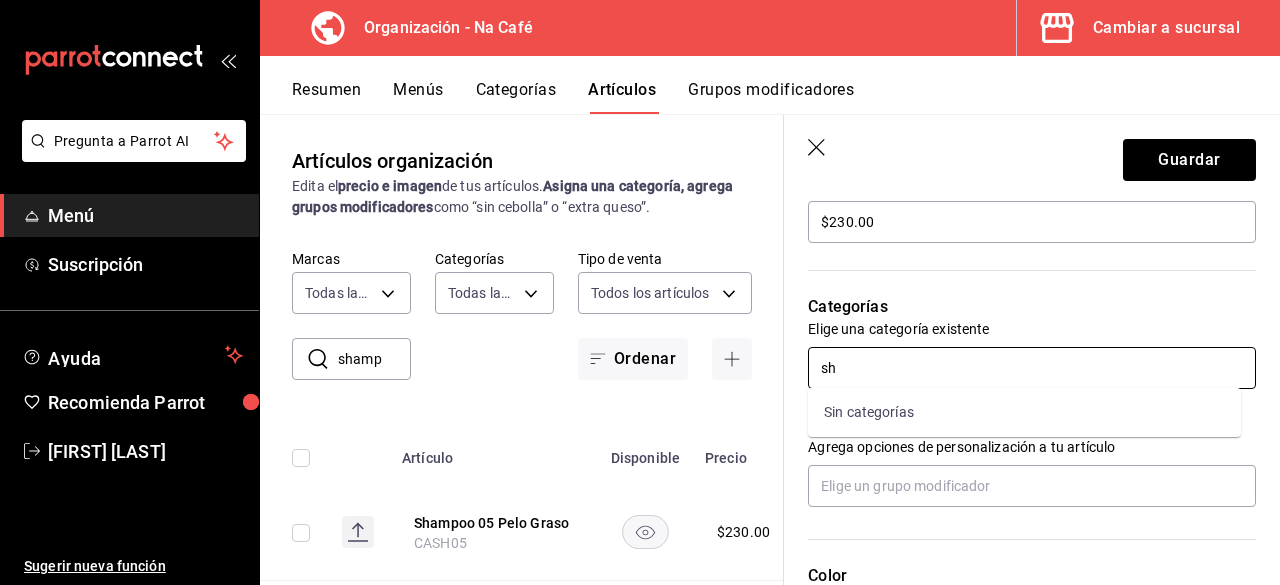 type on "s" 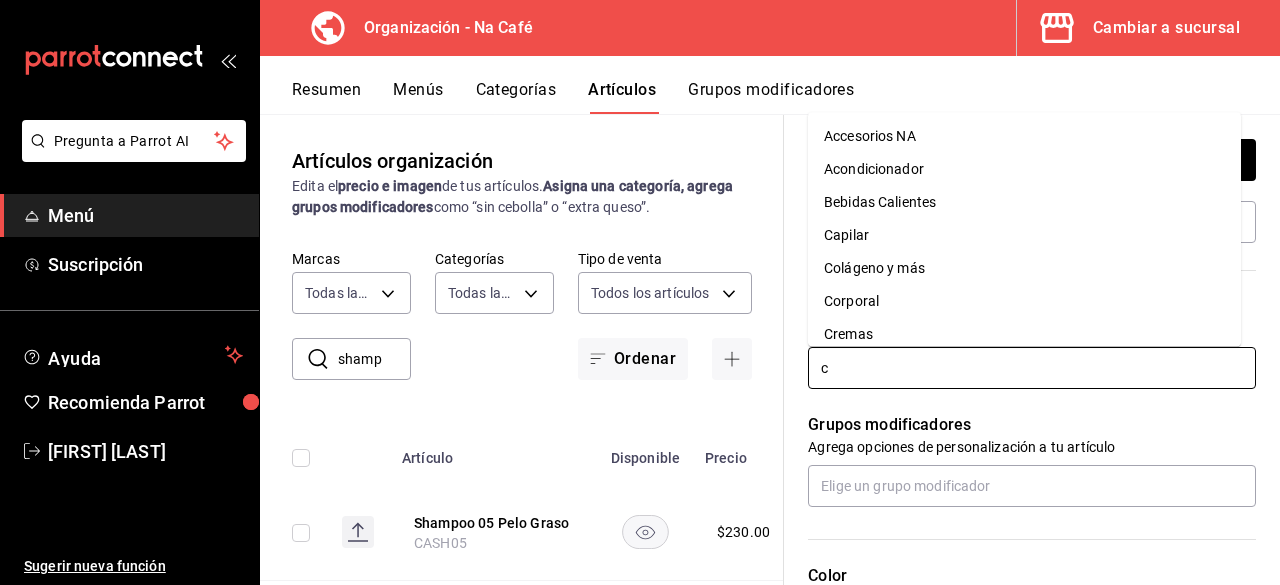 type on "ca" 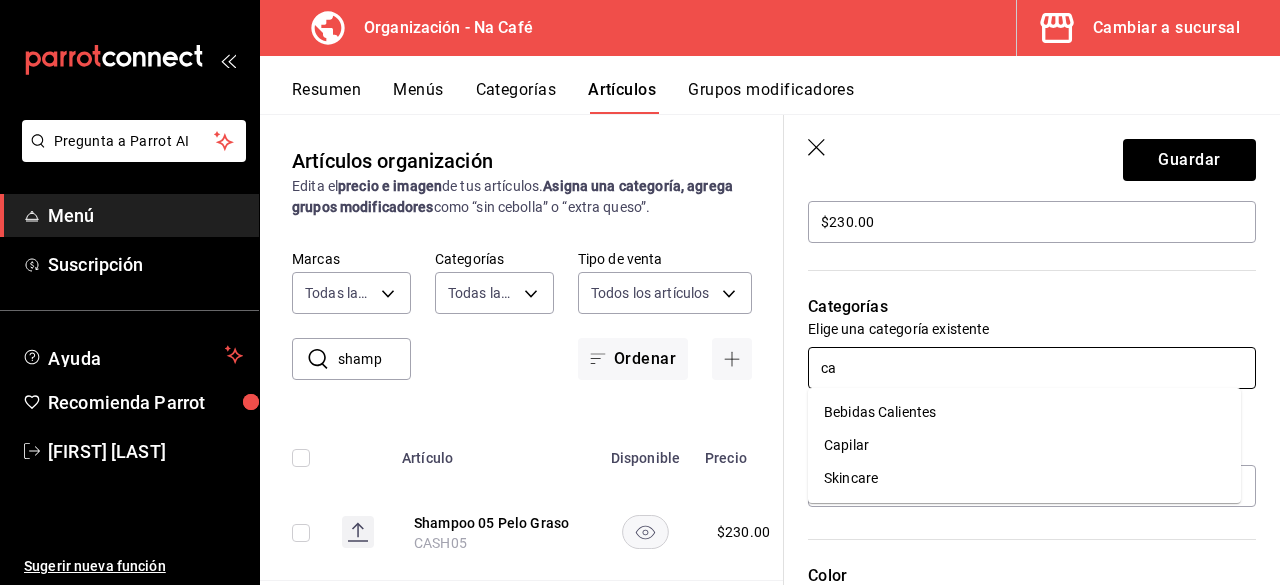 click on "Capilar" at bounding box center (1024, 445) 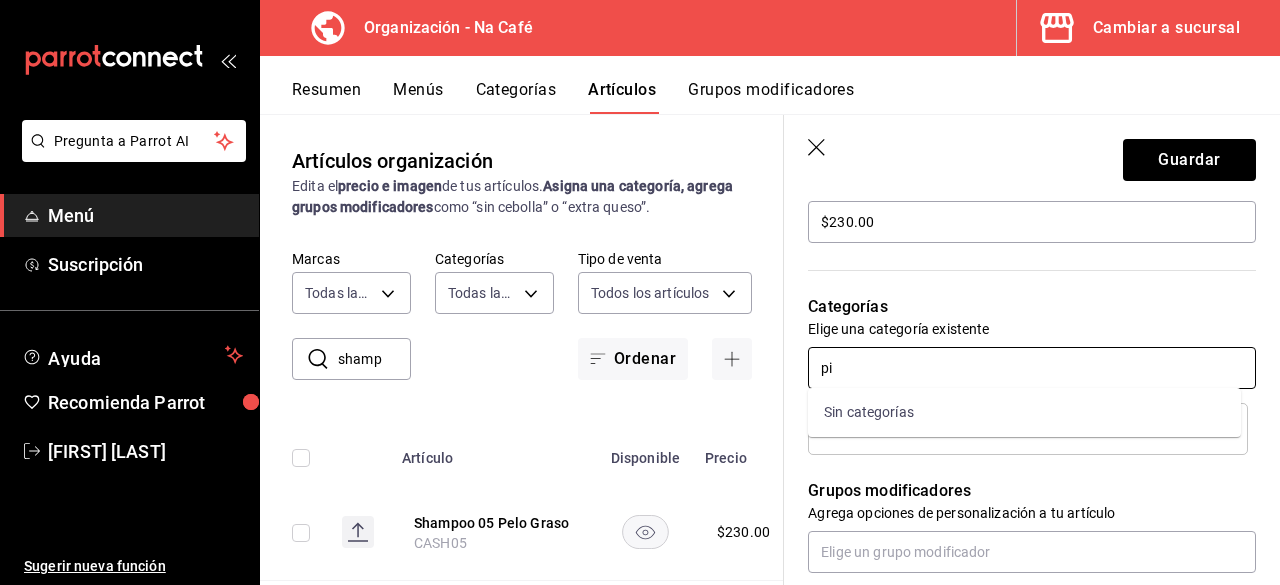 type on "p" 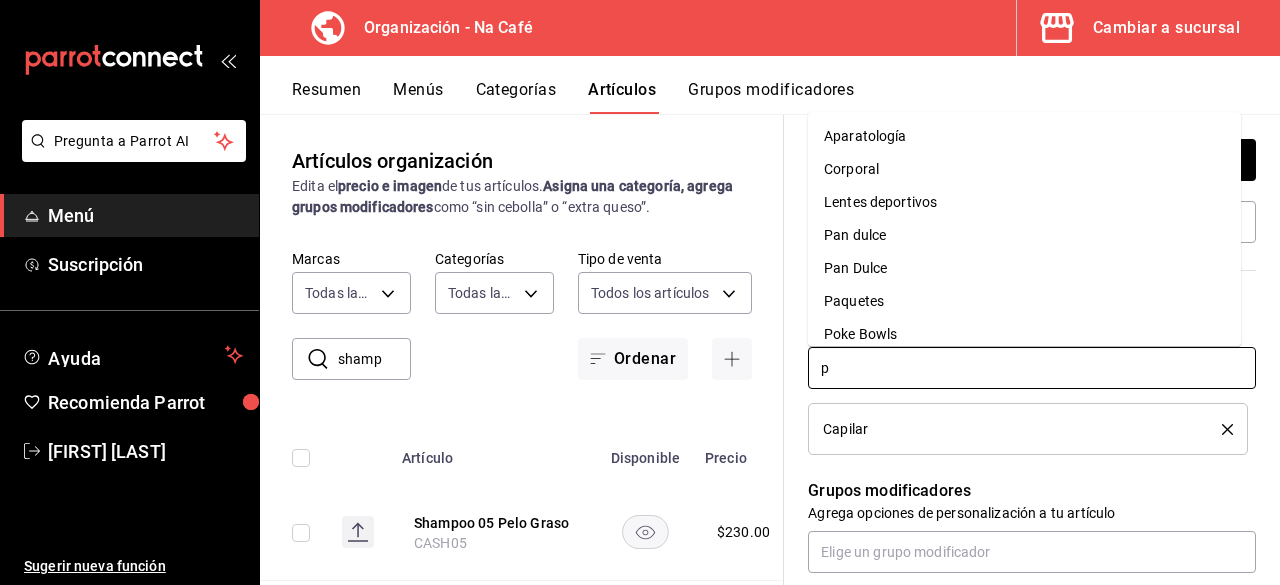type 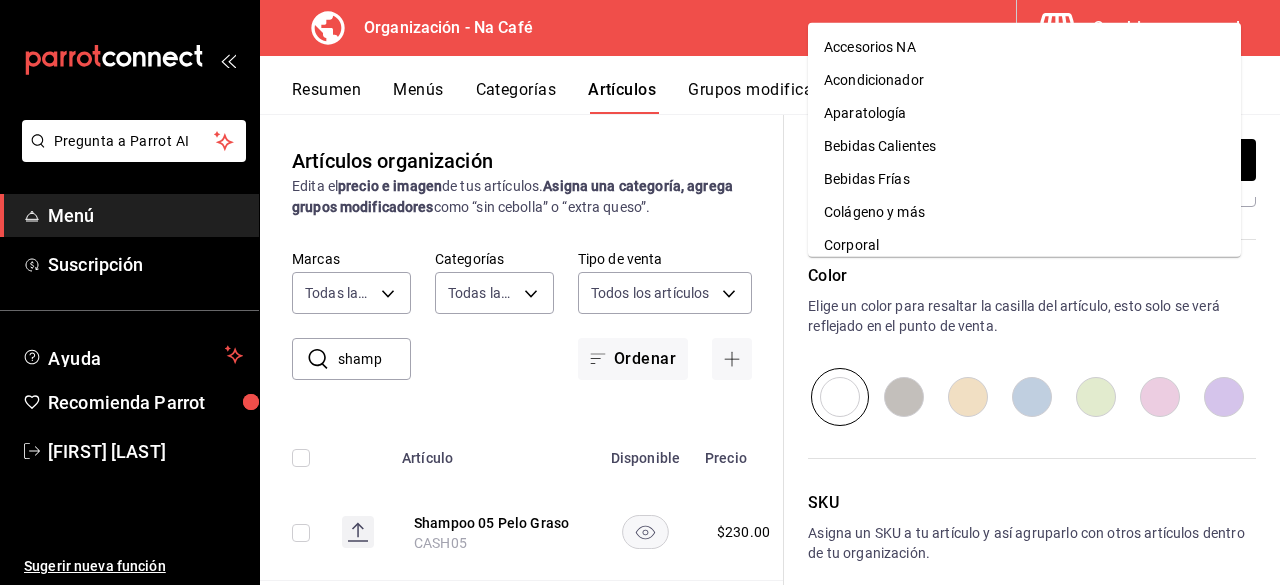 scroll, scrollTop: 940, scrollLeft: 0, axis: vertical 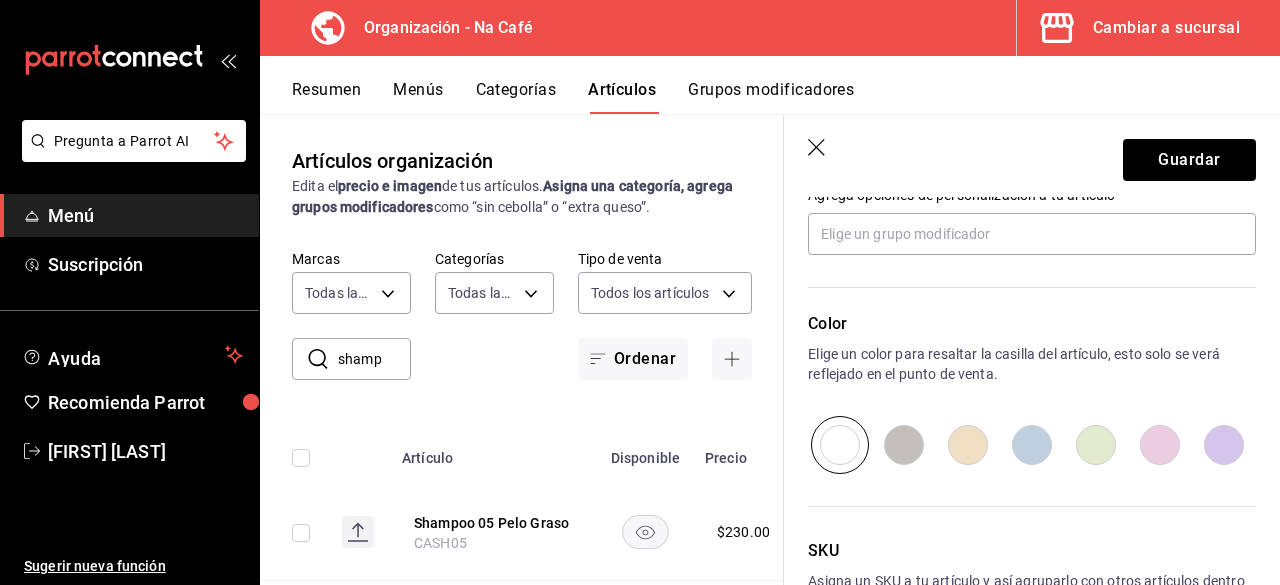 click on "SKU Asigna un SKU a tu artículo y así agruparlo con otros artículos dentro de tu organización. [ID] 16 / 20 ​ Asignar SKU" at bounding box center (1020, 579) 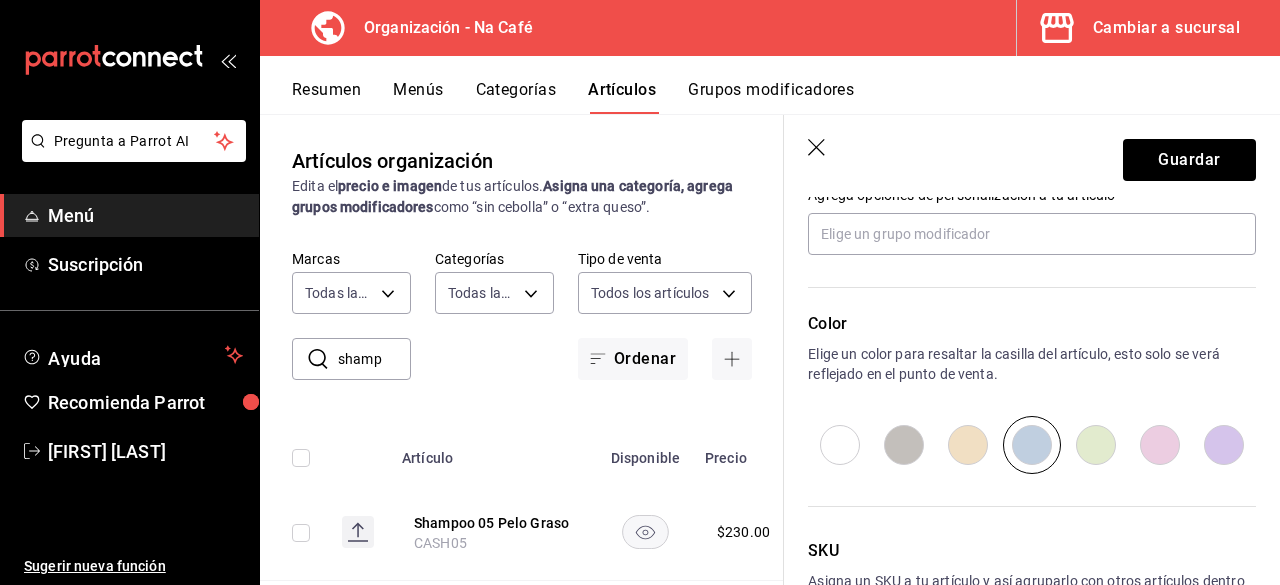 scroll, scrollTop: 1078, scrollLeft: 0, axis: vertical 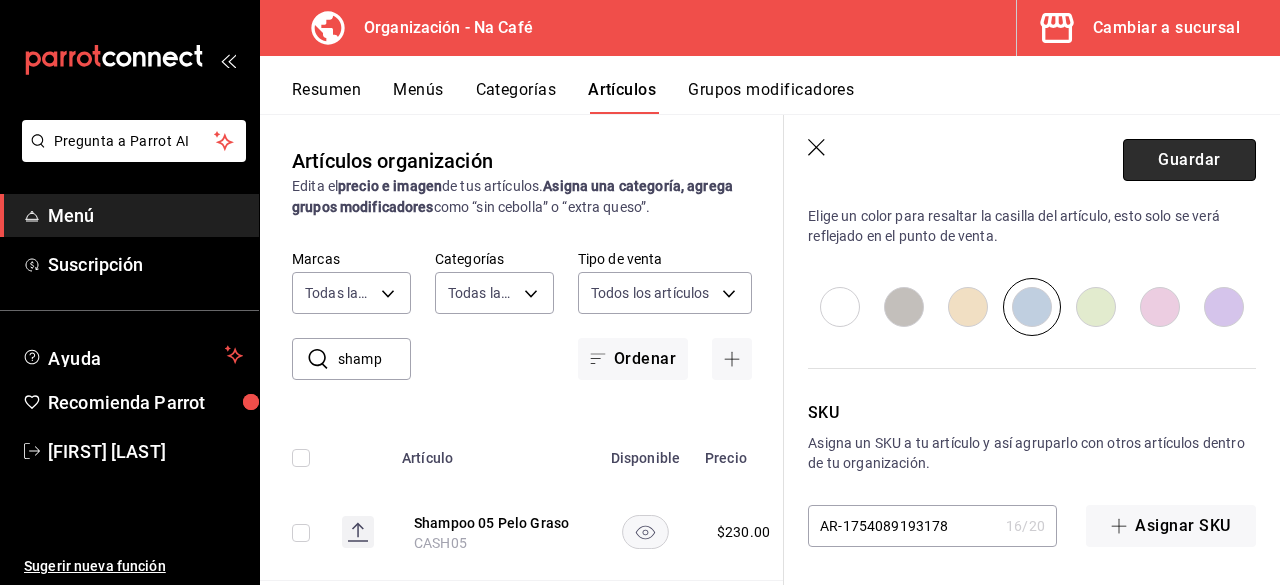 click on "Guardar" at bounding box center [1189, 160] 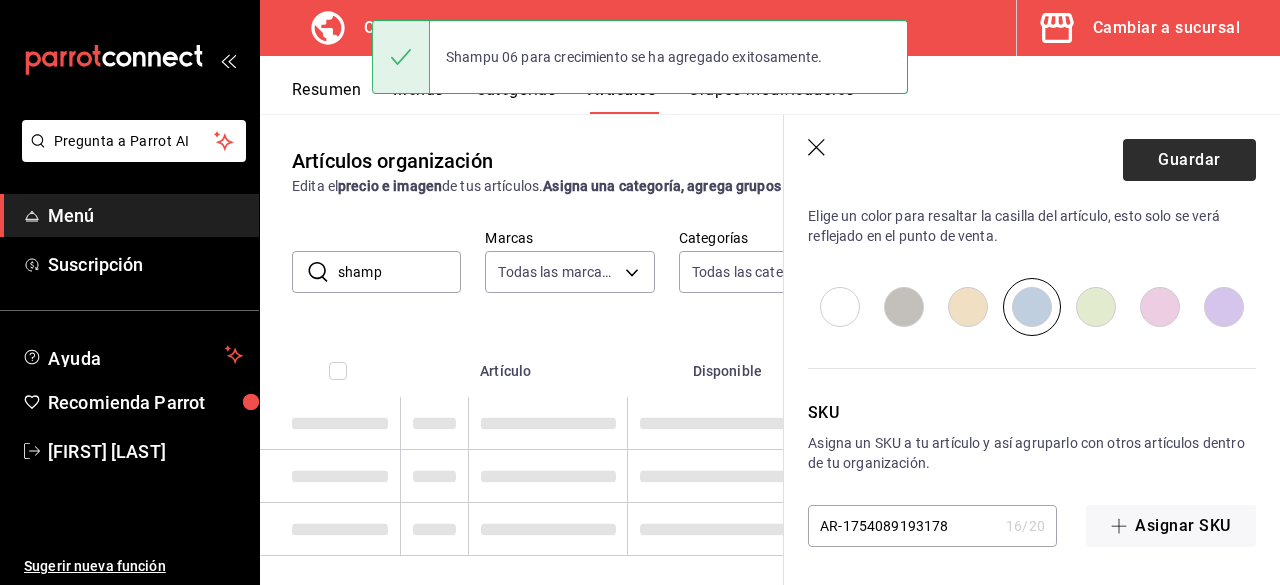 scroll, scrollTop: 0, scrollLeft: 0, axis: both 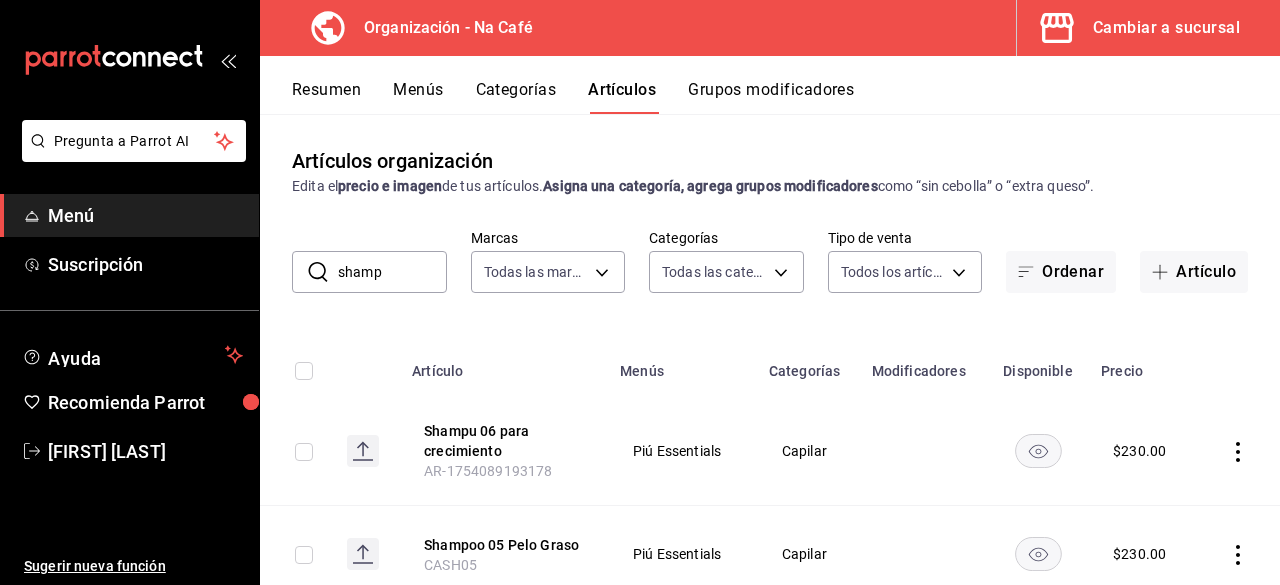 click 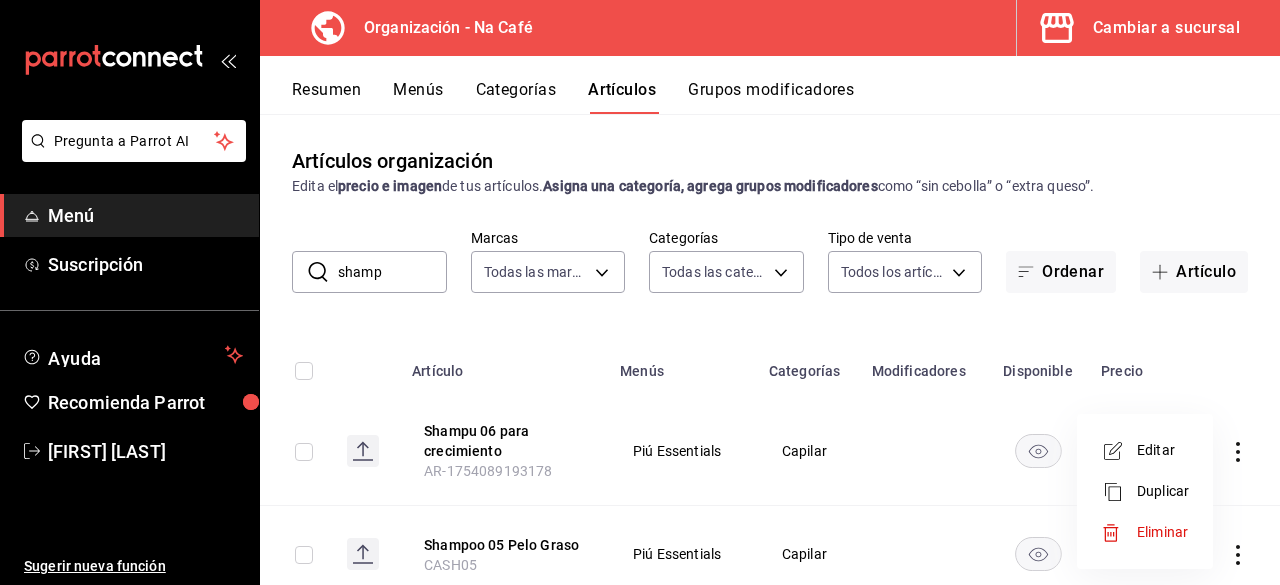 click on "Editar" at bounding box center (1163, 450) 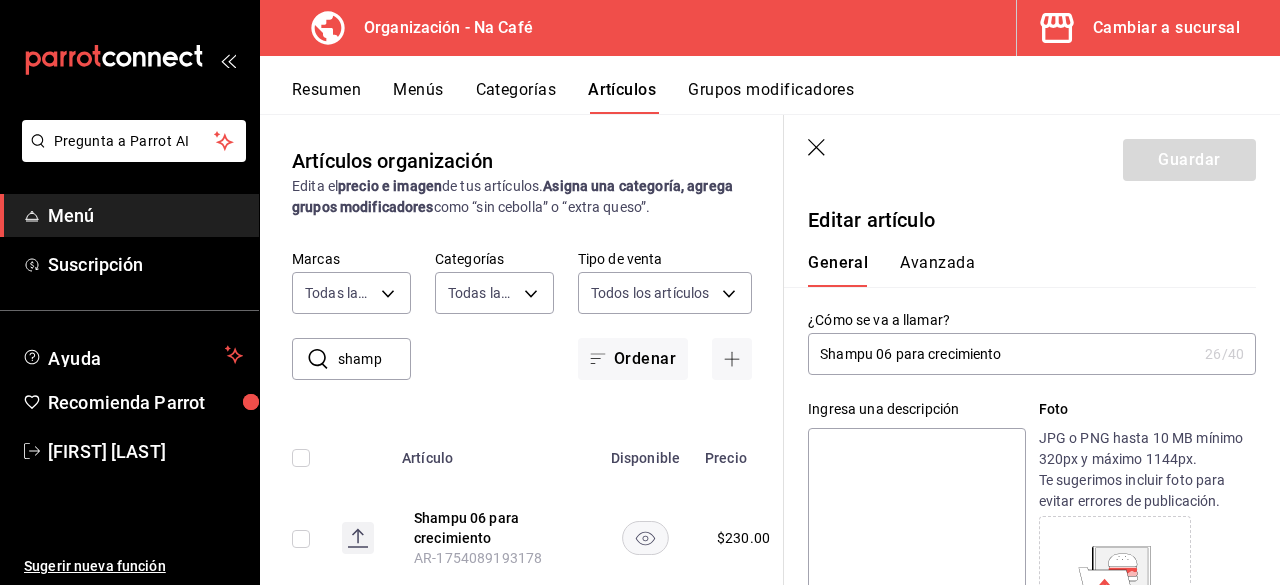 click on "Shampu 06 para crecimiento" at bounding box center [1002, 354] 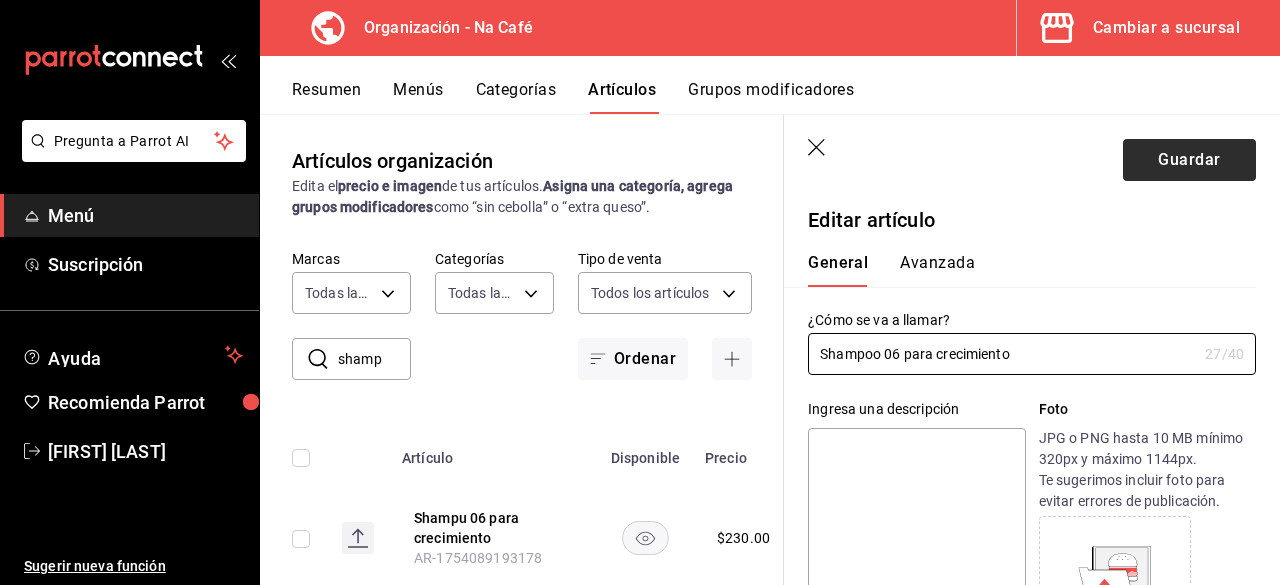 type on "Shampoo 06 para crecimiento" 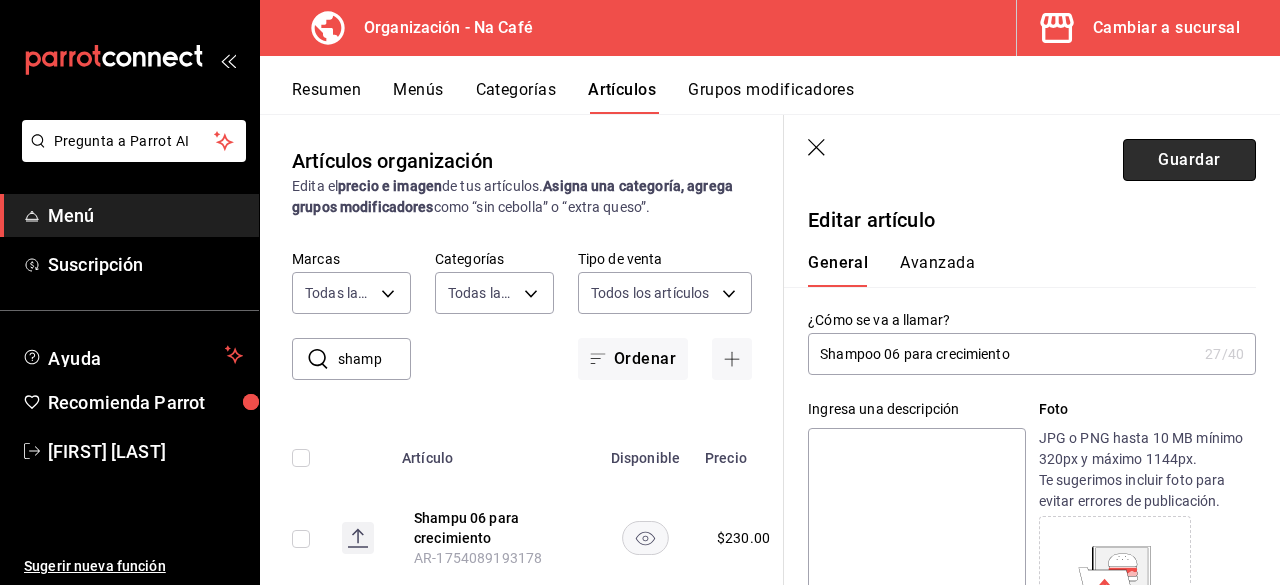 click on "Guardar" at bounding box center [1189, 160] 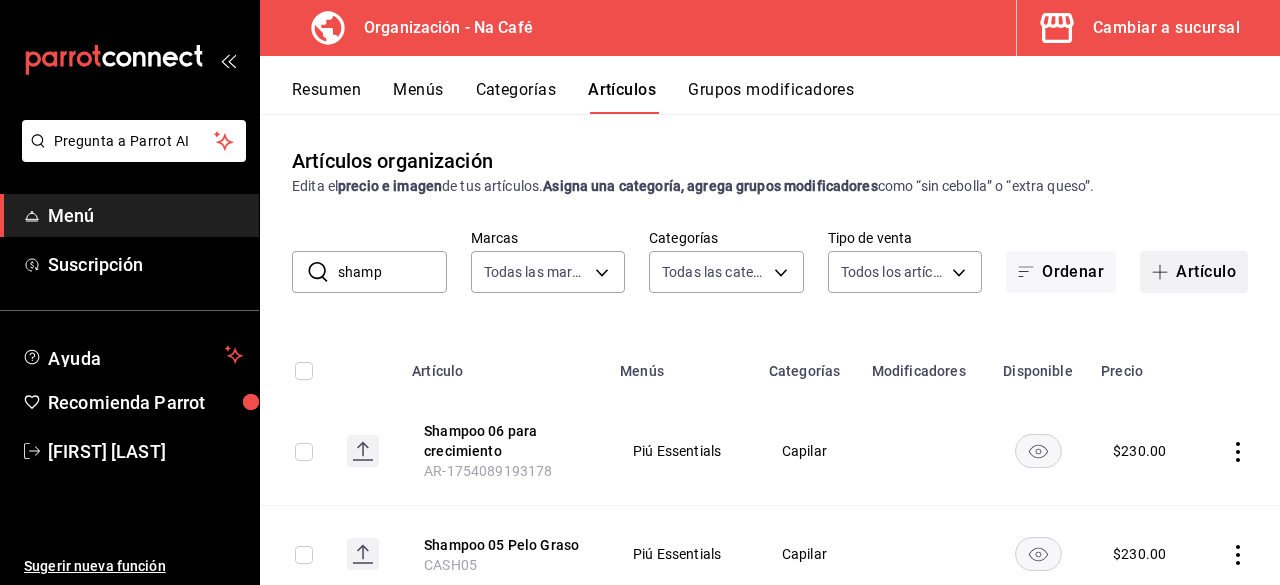 click on "Artículo" at bounding box center [1194, 272] 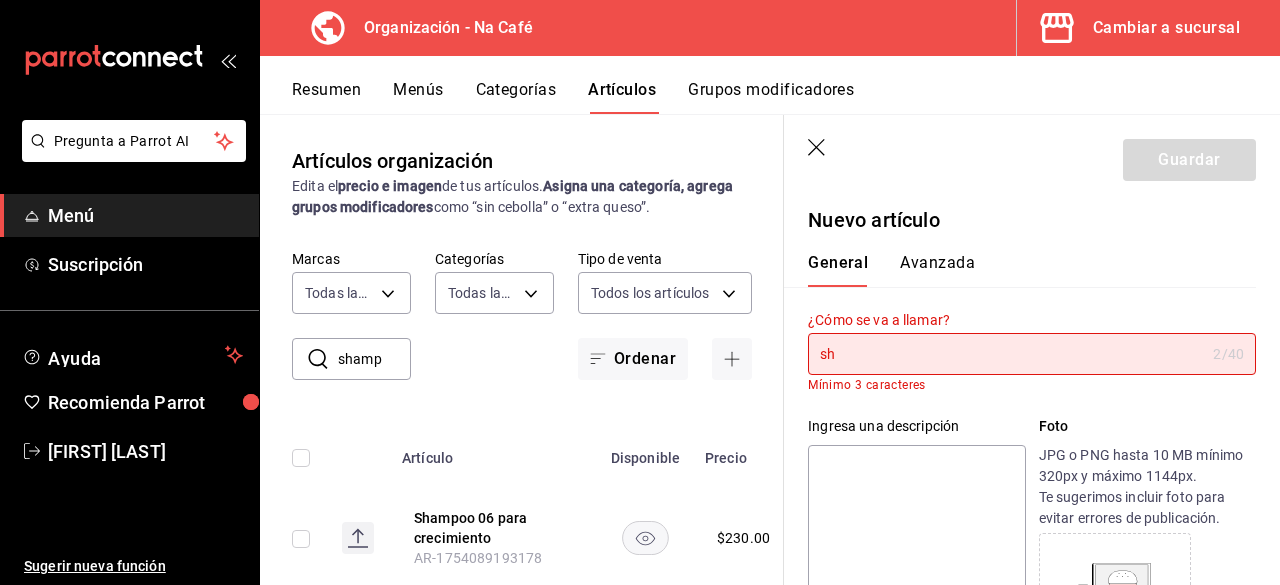 type on "s" 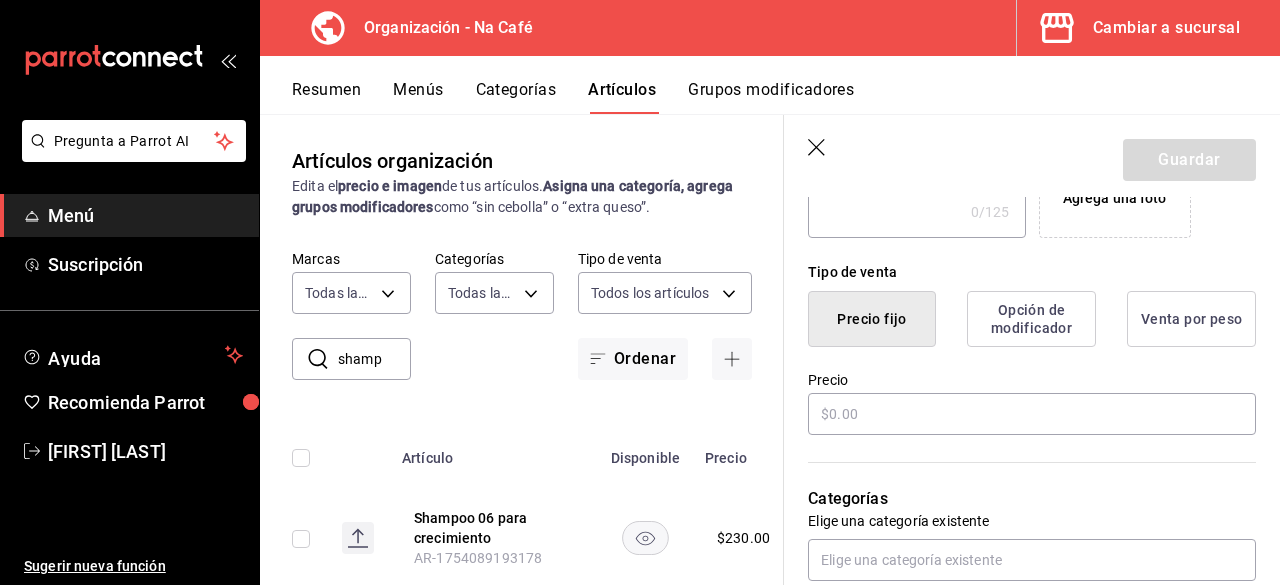 scroll, scrollTop: 502, scrollLeft: 0, axis: vertical 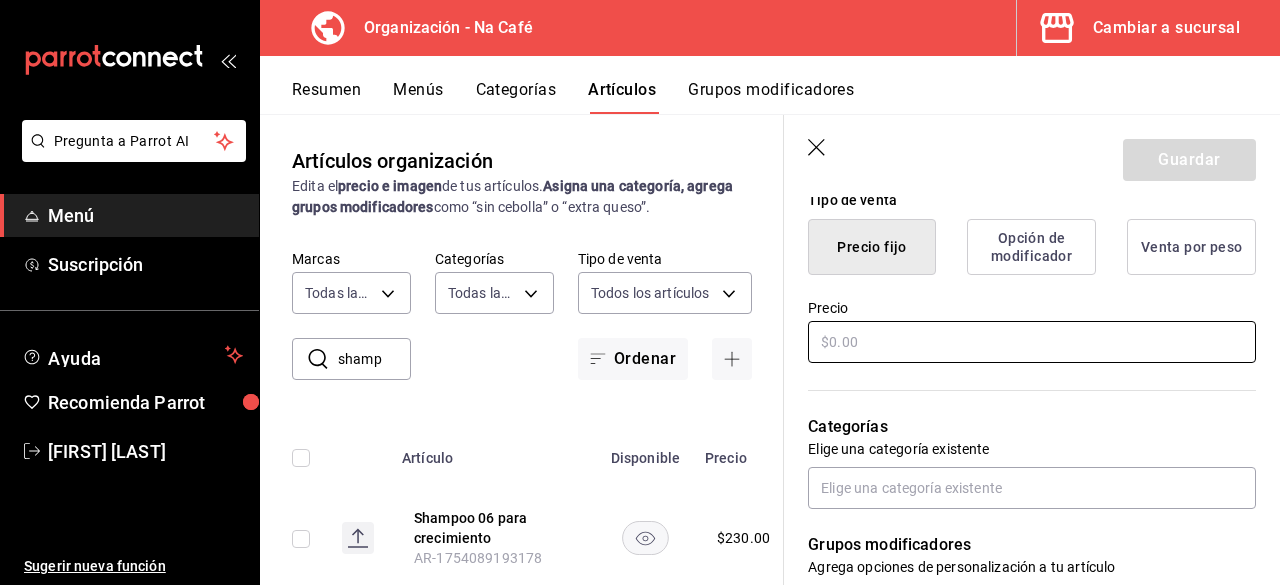 type on "Shampoo 07 Rizos Radiantes" 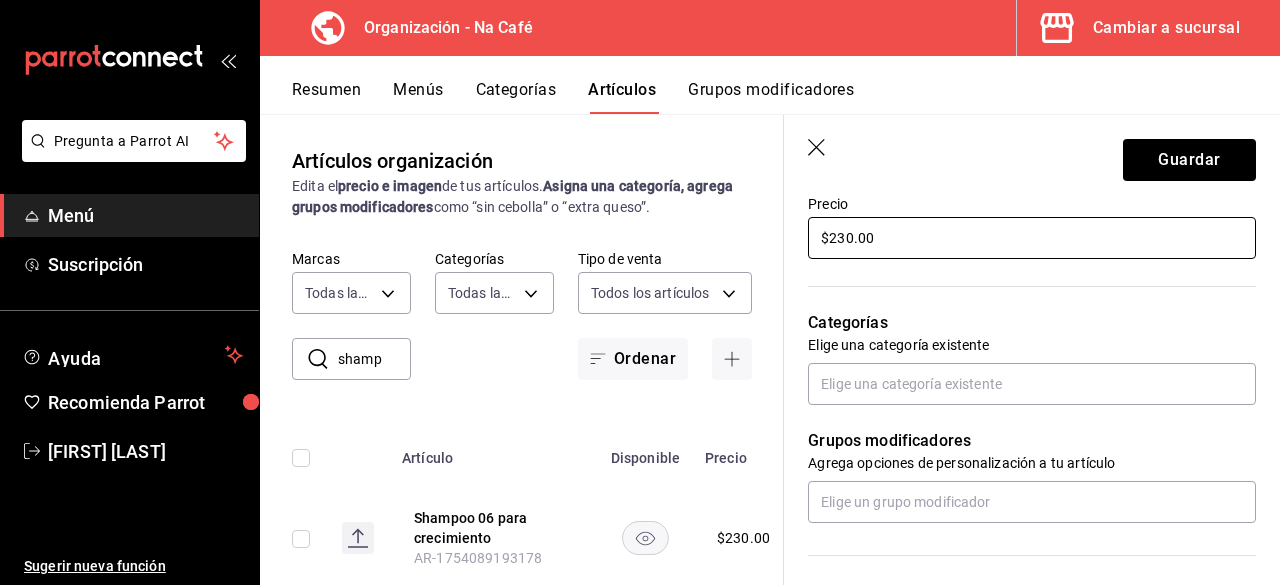 scroll, scrollTop: 652, scrollLeft: 0, axis: vertical 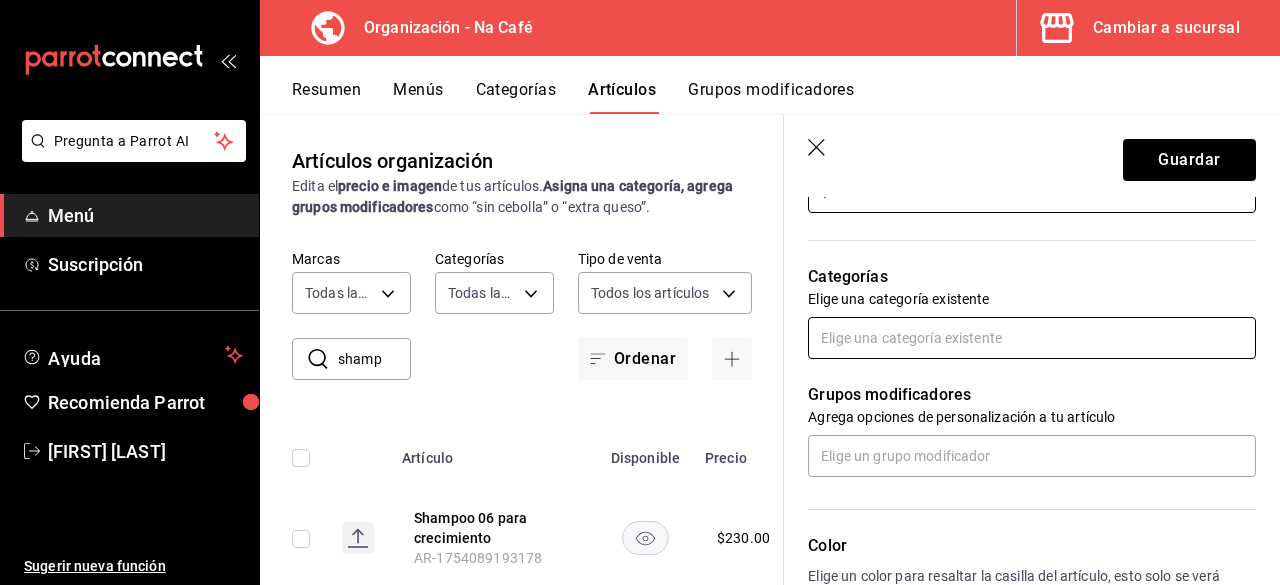 type on "$230.00" 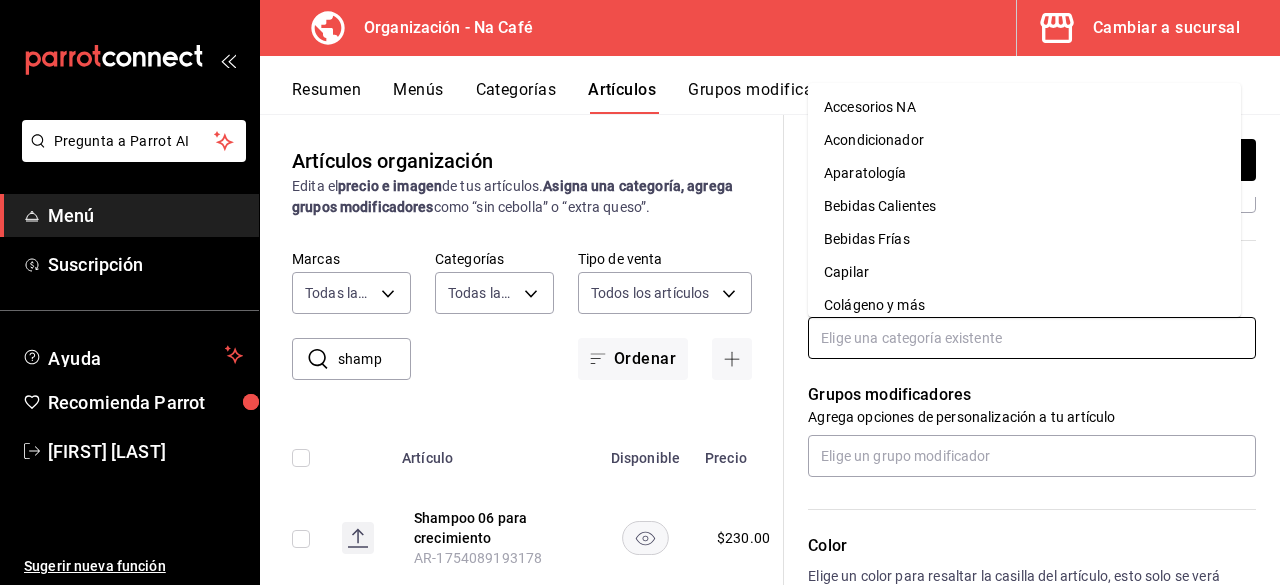 click at bounding box center (1032, 338) 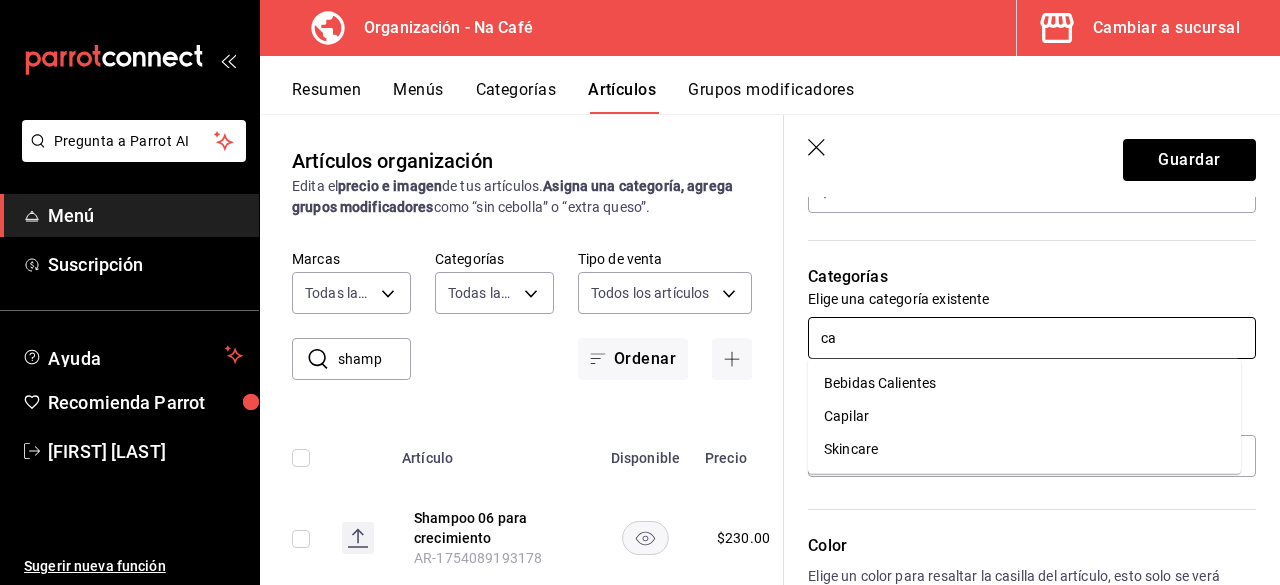 type on "cap" 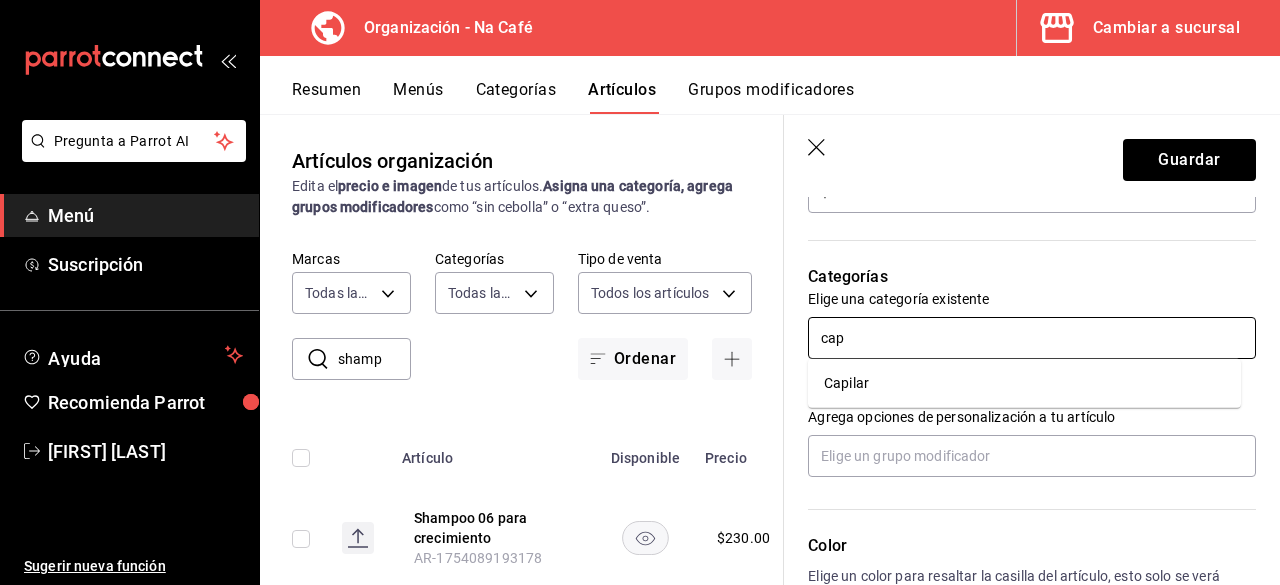 click on "Capilar" at bounding box center (1024, 383) 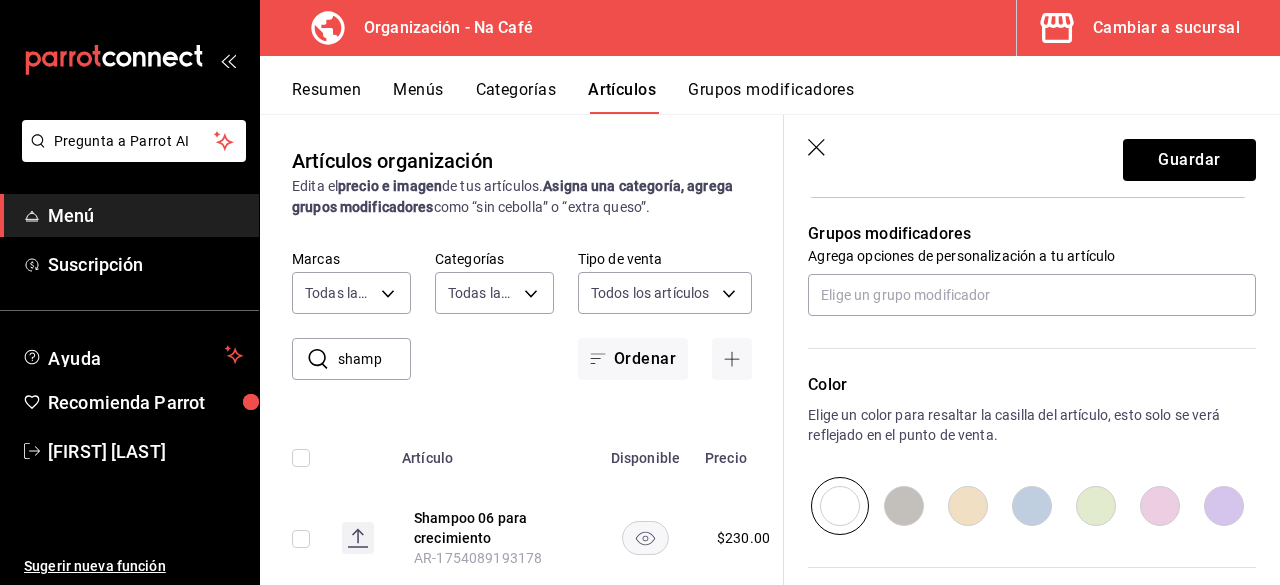 scroll, scrollTop: 884, scrollLeft: 0, axis: vertical 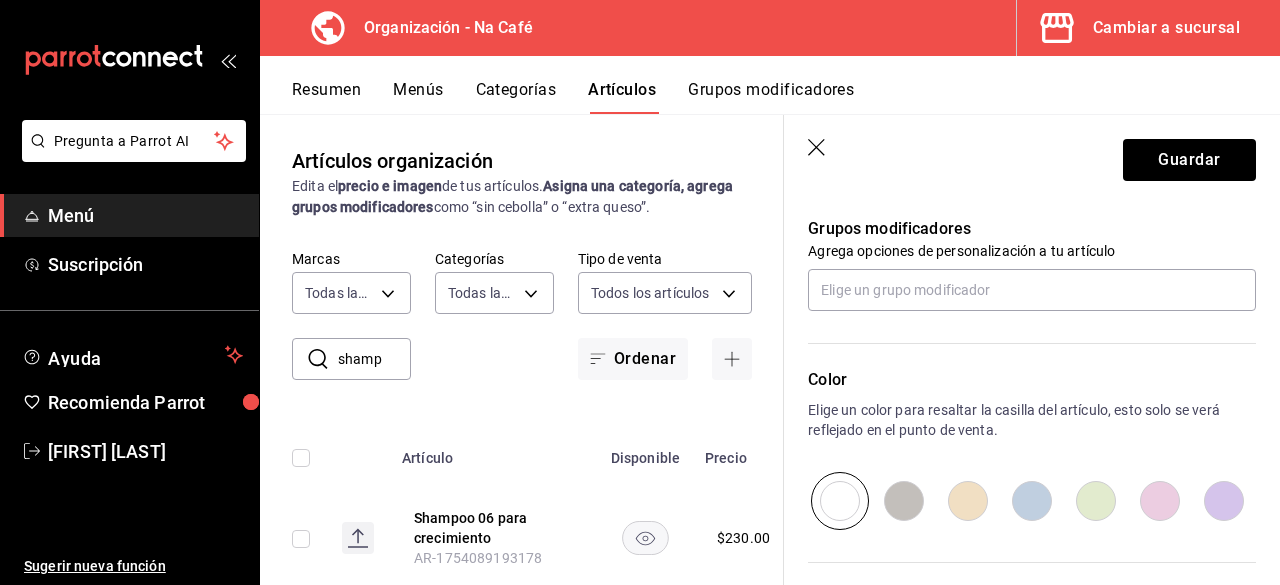 click at bounding box center (968, 501) 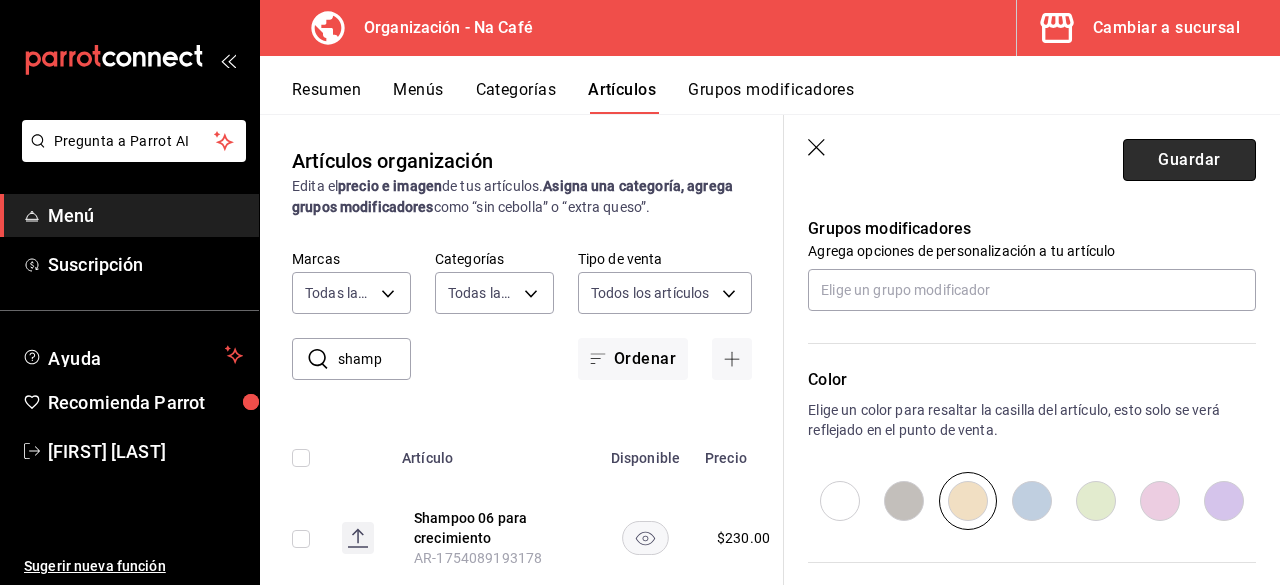click on "Guardar" at bounding box center (1189, 160) 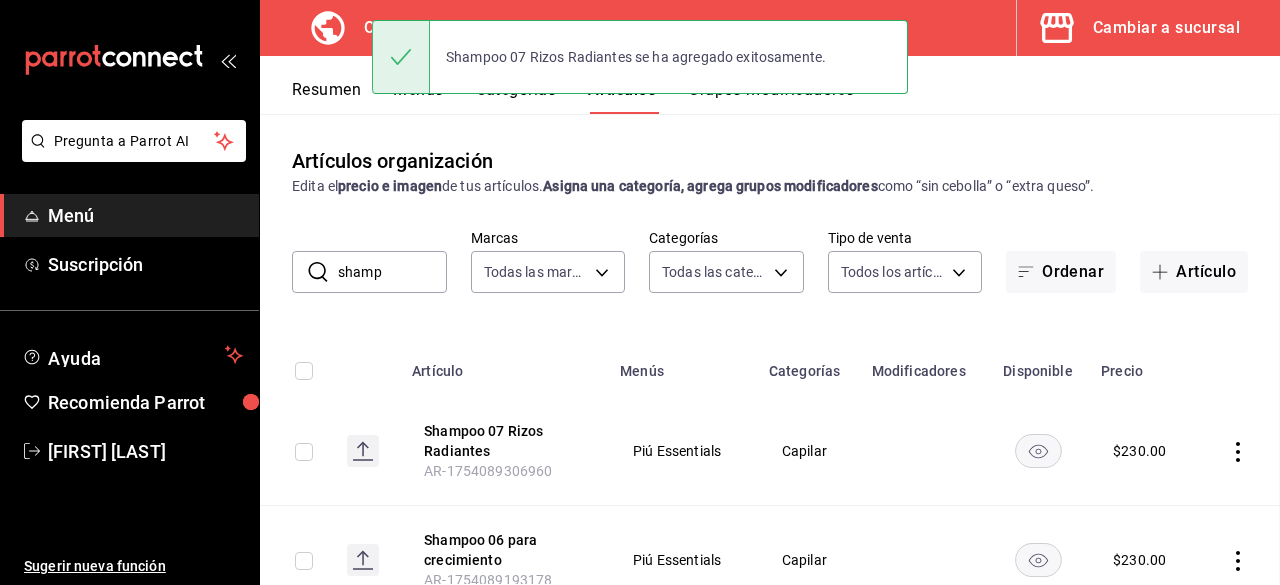 scroll, scrollTop: 0, scrollLeft: 0, axis: both 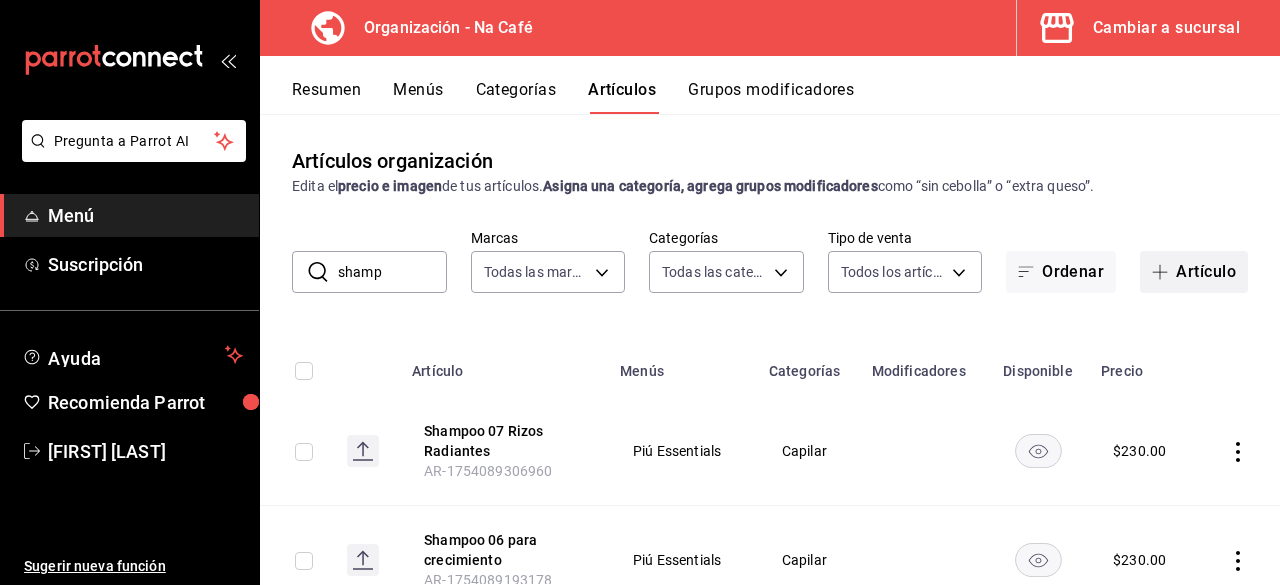 click on "Artículo" at bounding box center [1194, 272] 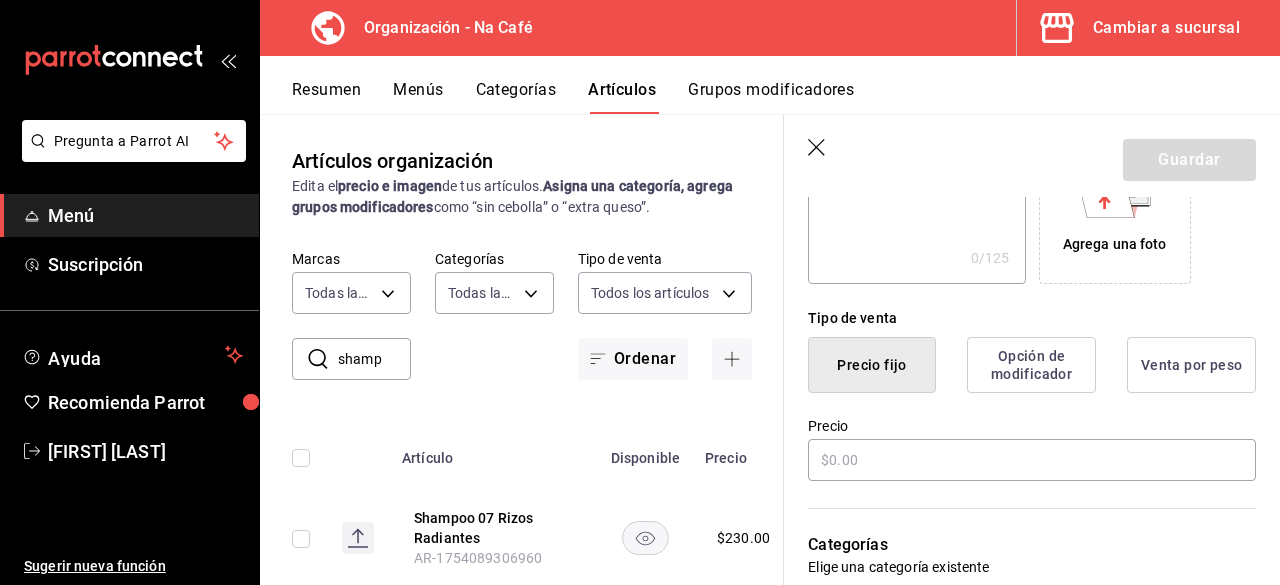 scroll, scrollTop: 400, scrollLeft: 0, axis: vertical 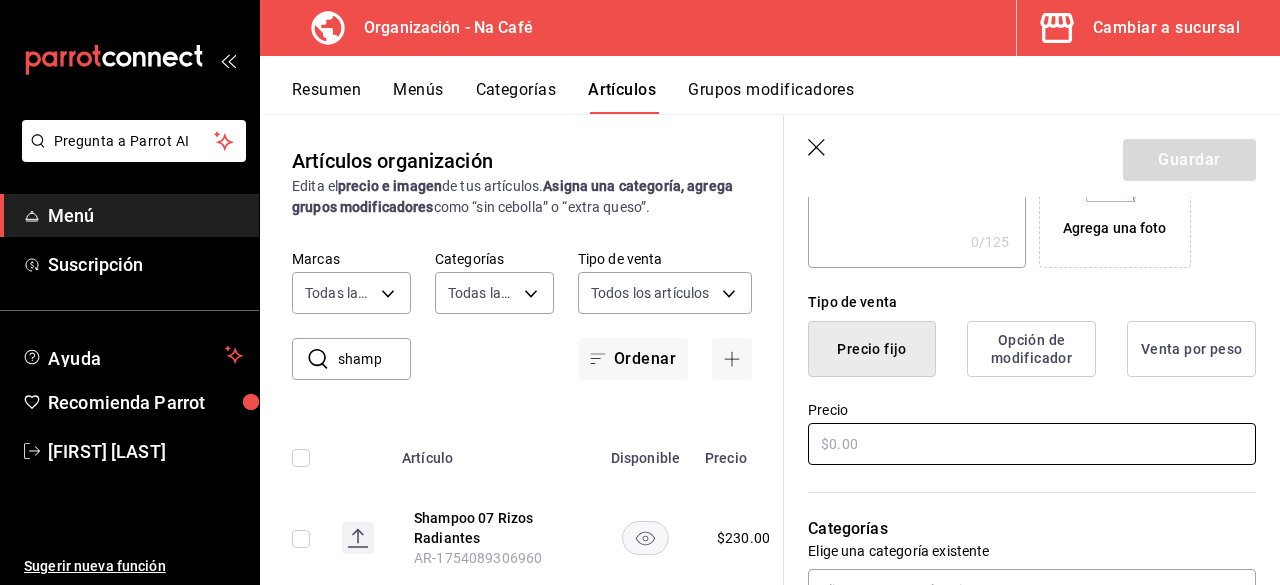 type on "Acondicionador 03 Crecimiento" 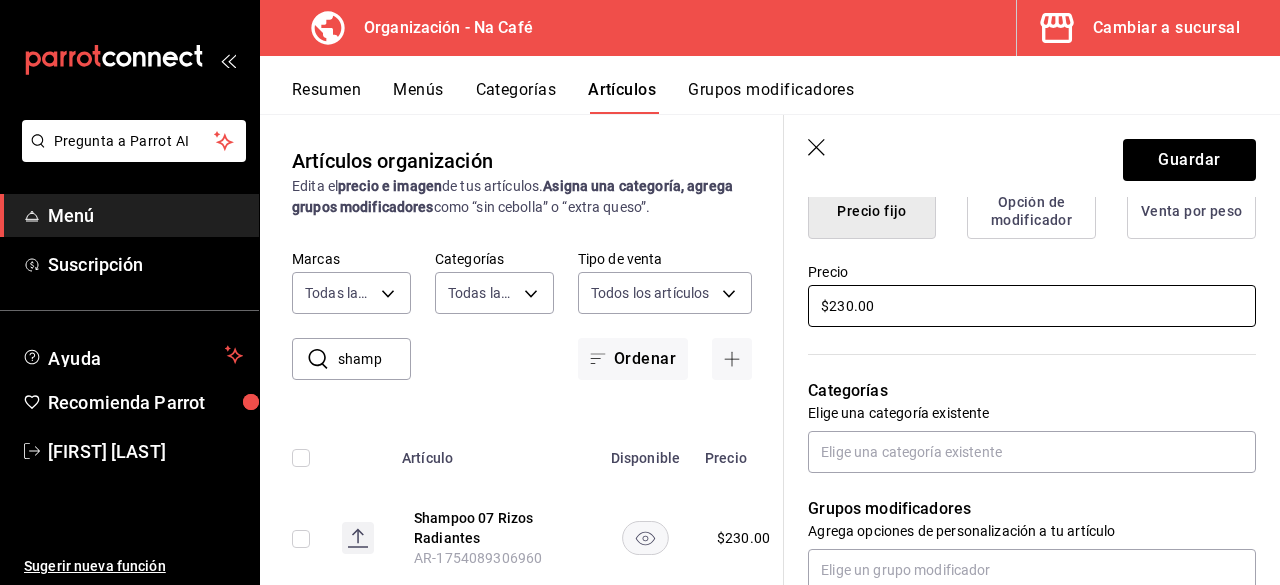 scroll, scrollTop: 600, scrollLeft: 0, axis: vertical 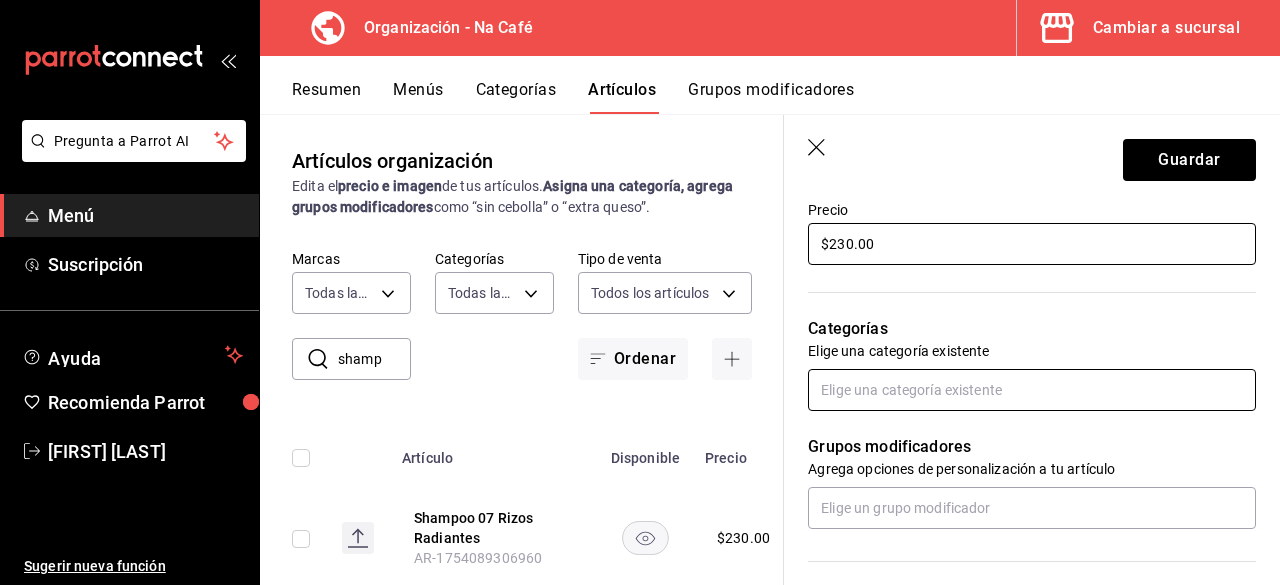 type on "$230.00" 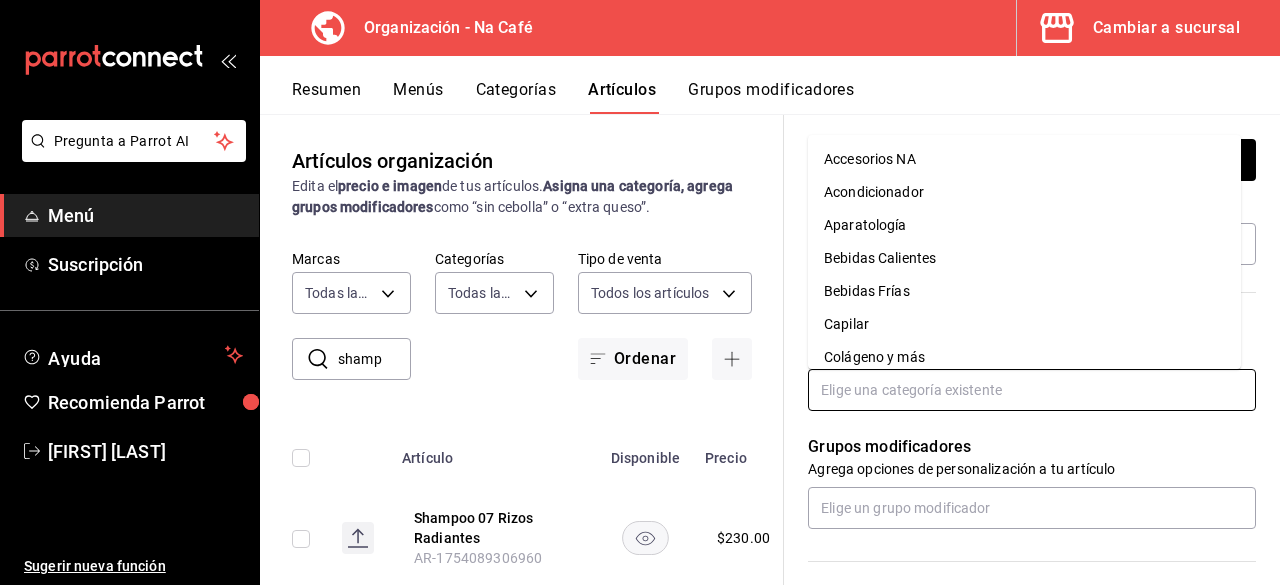 click at bounding box center (1032, 390) 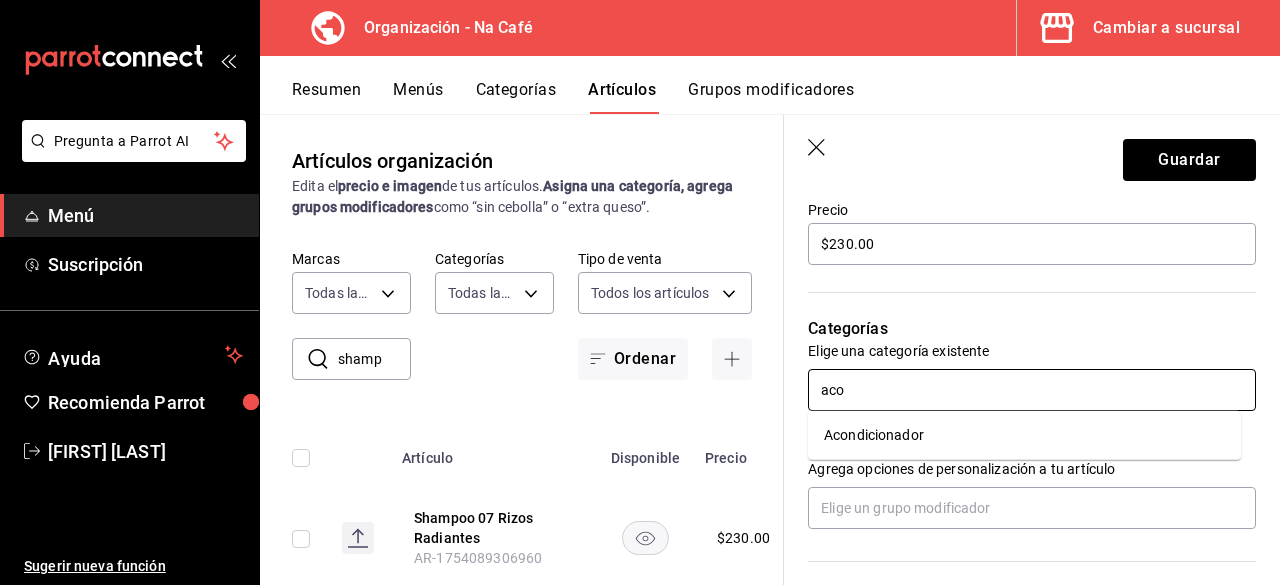 type on "acon" 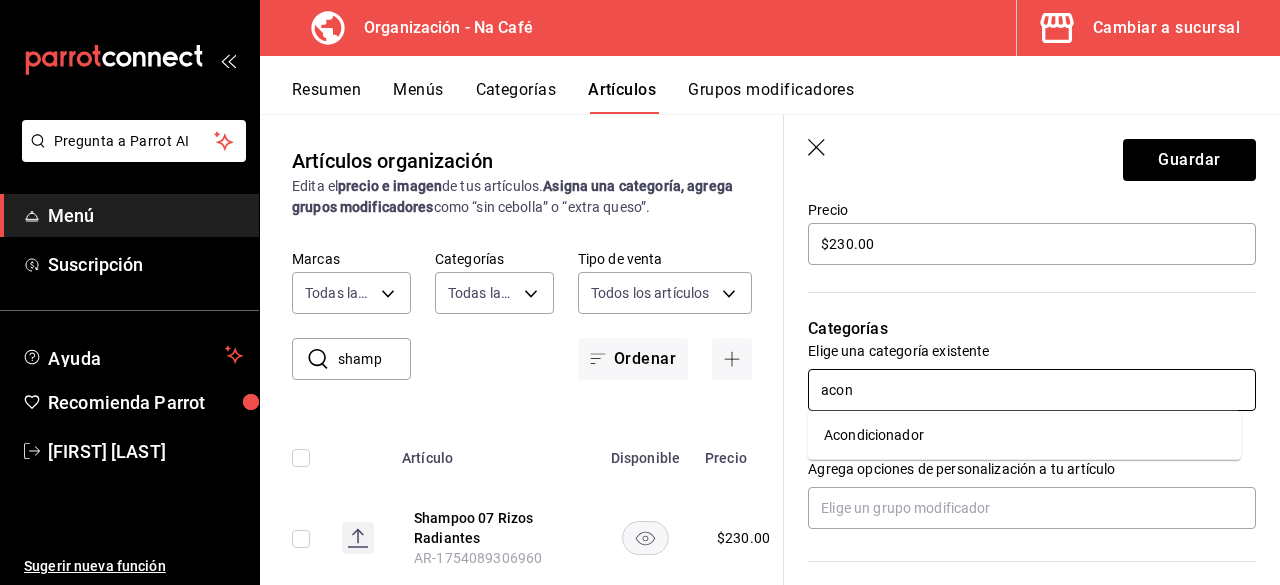 click on "Acondicionador" at bounding box center (1024, 435) 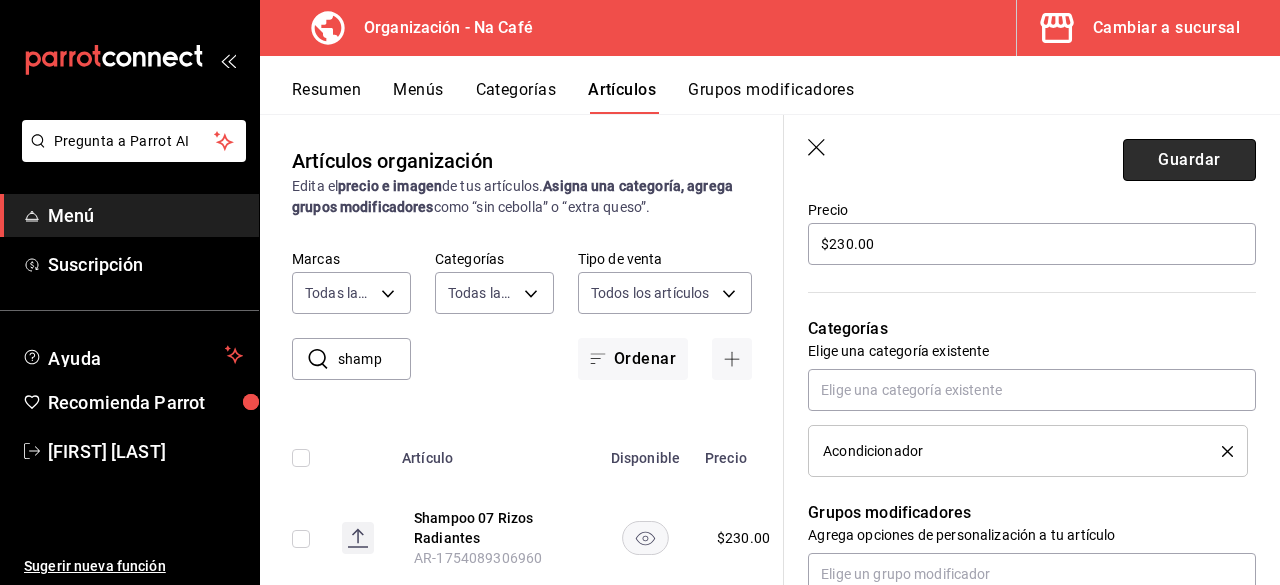 click on "Guardar" at bounding box center (1189, 160) 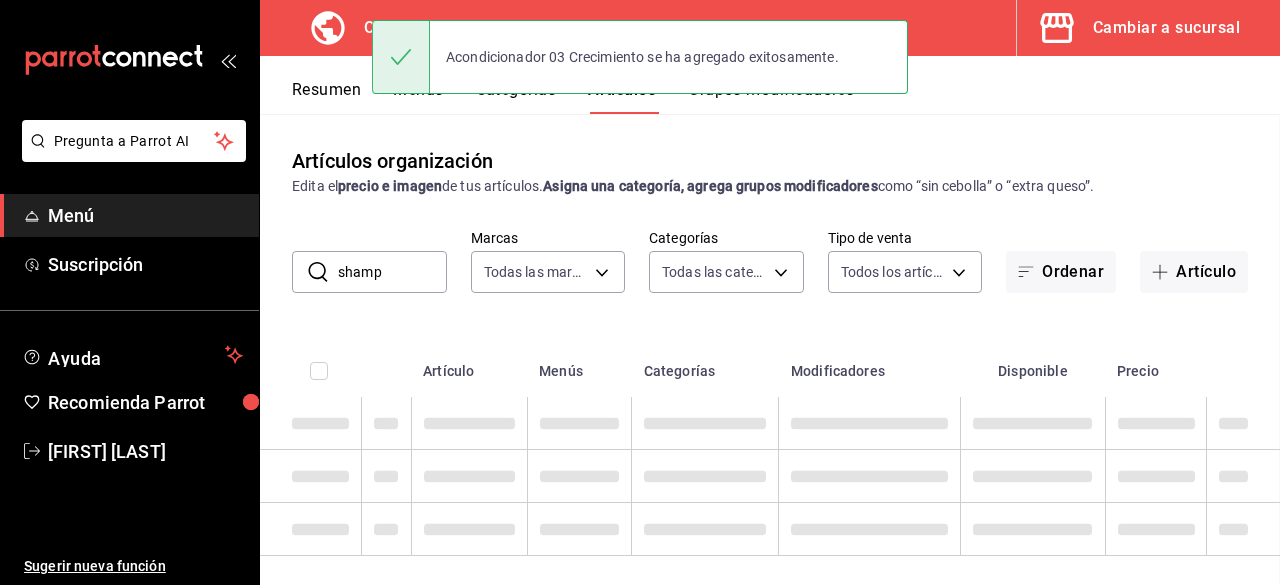 scroll, scrollTop: 0, scrollLeft: 0, axis: both 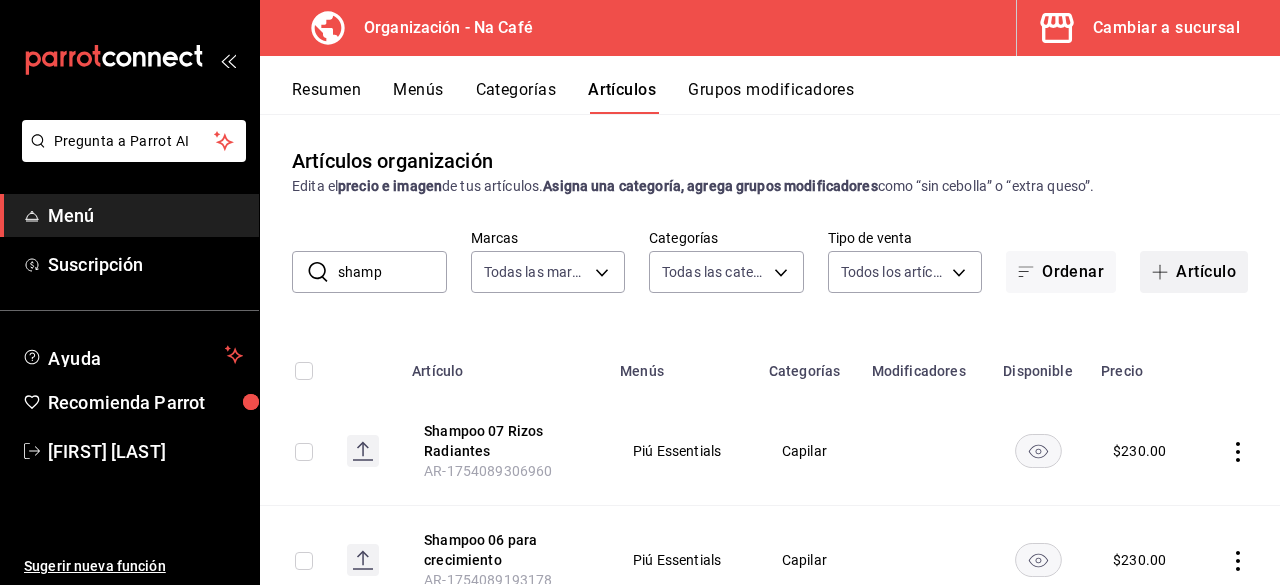 click on "Artículo" at bounding box center [1194, 272] 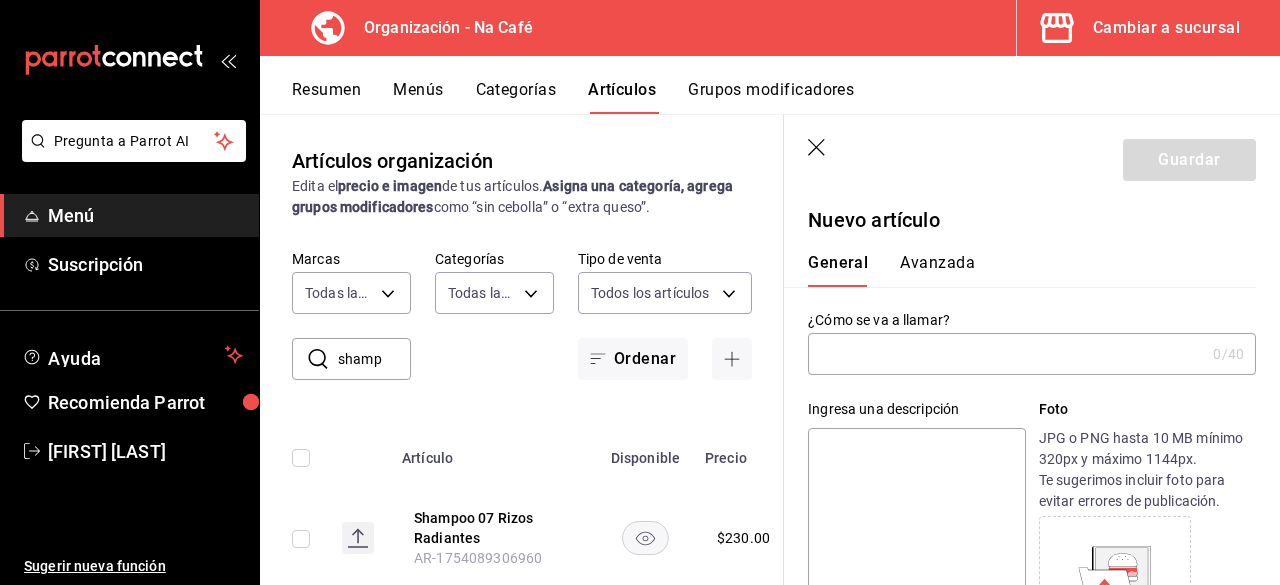 click at bounding box center (1006, 354) 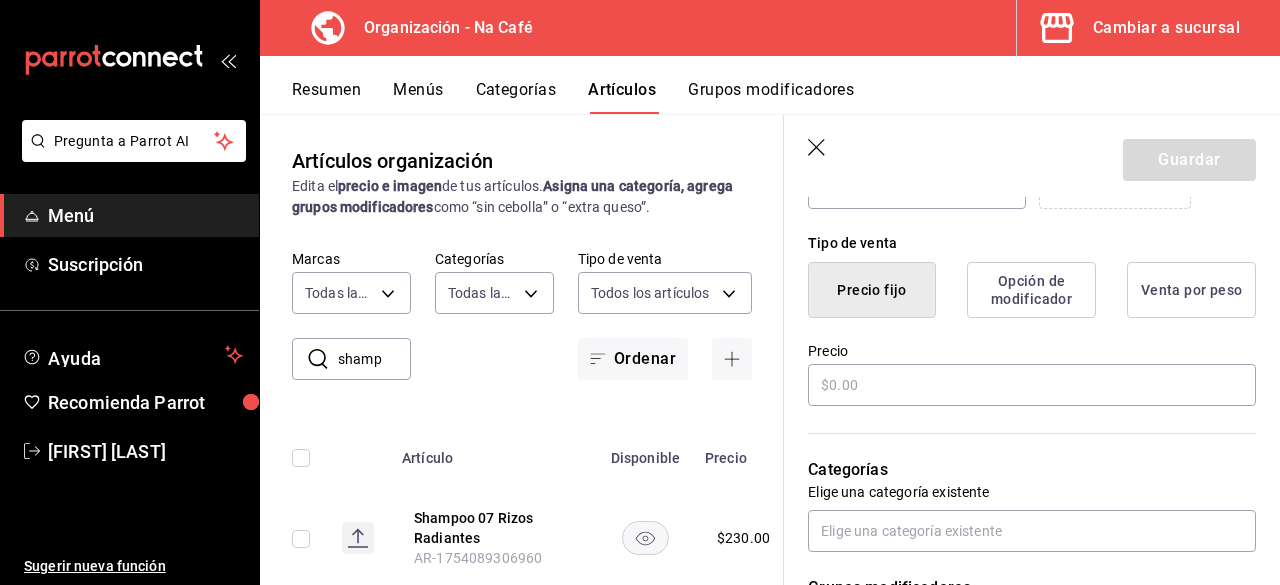 scroll, scrollTop: 510, scrollLeft: 0, axis: vertical 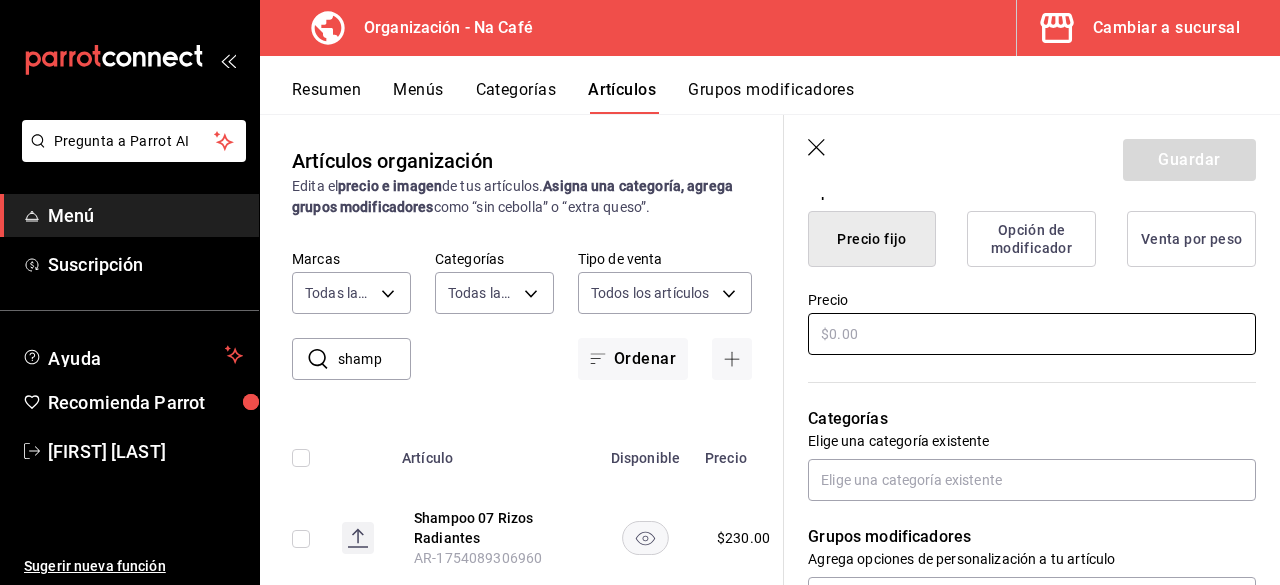 type on "Acondicionador 04 Rizos Radiantes" 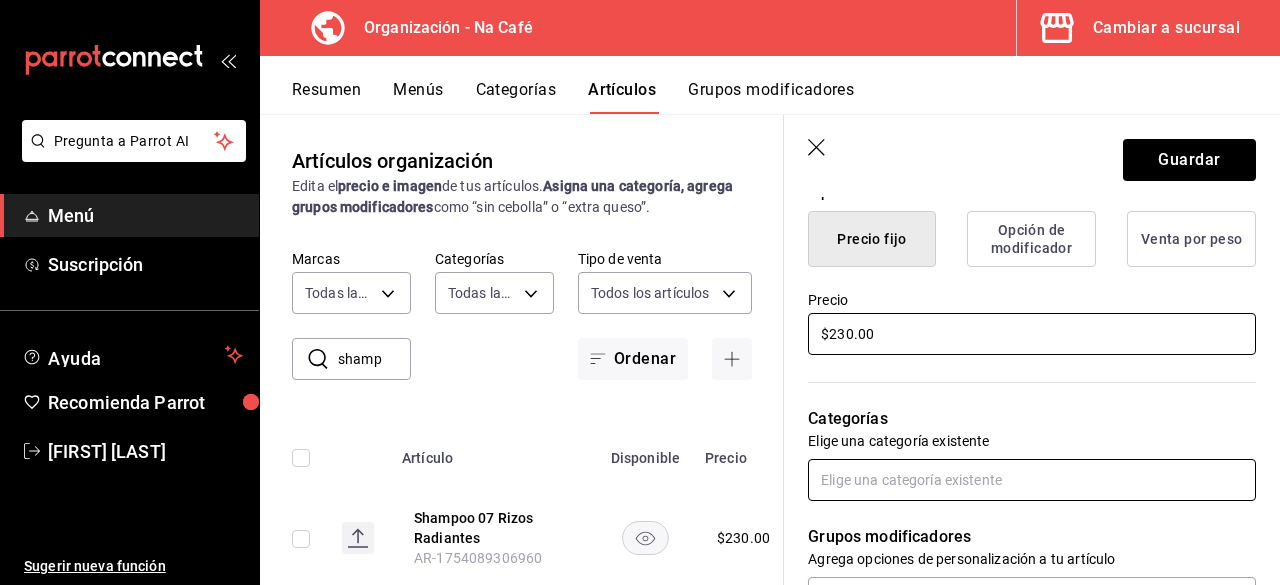 type on "$230.00" 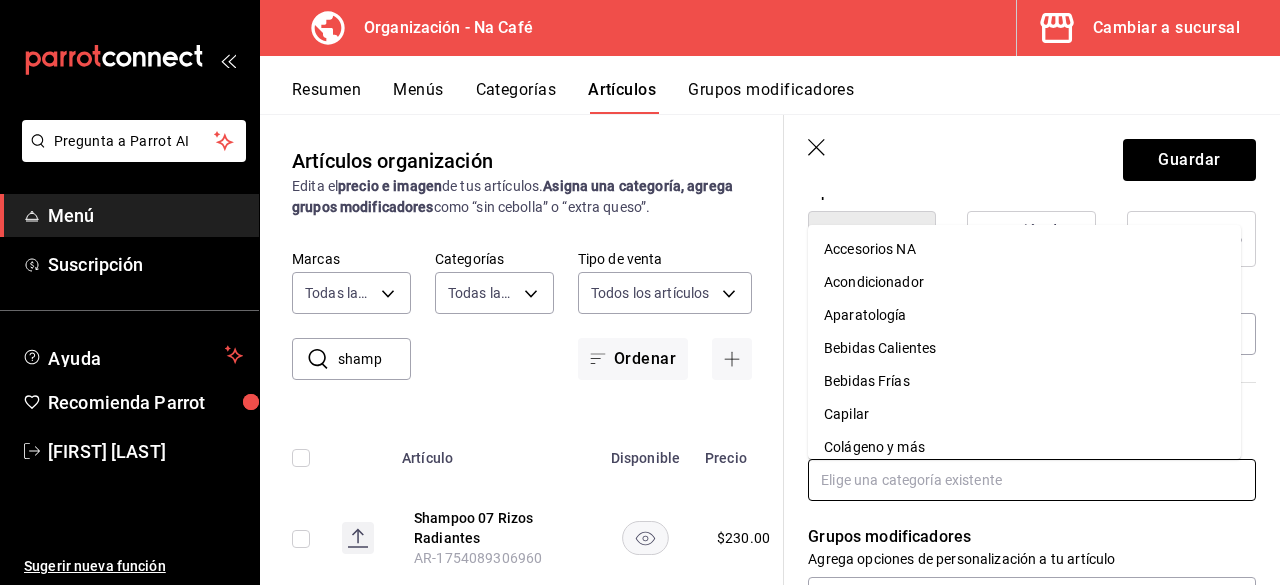 click at bounding box center [1032, 480] 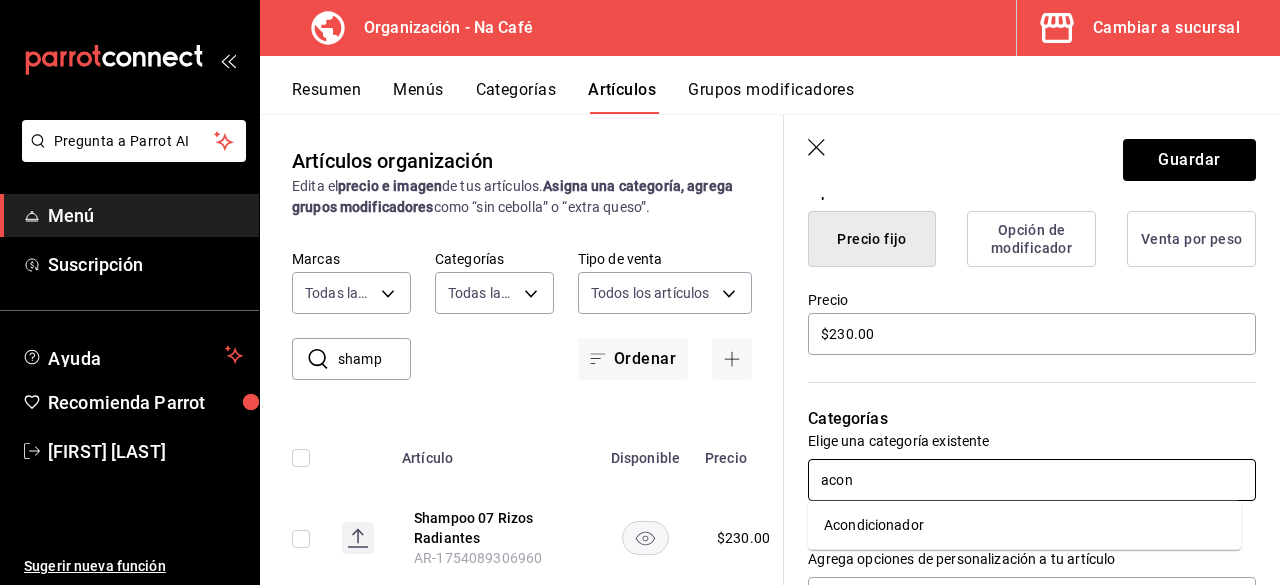 type on "acond" 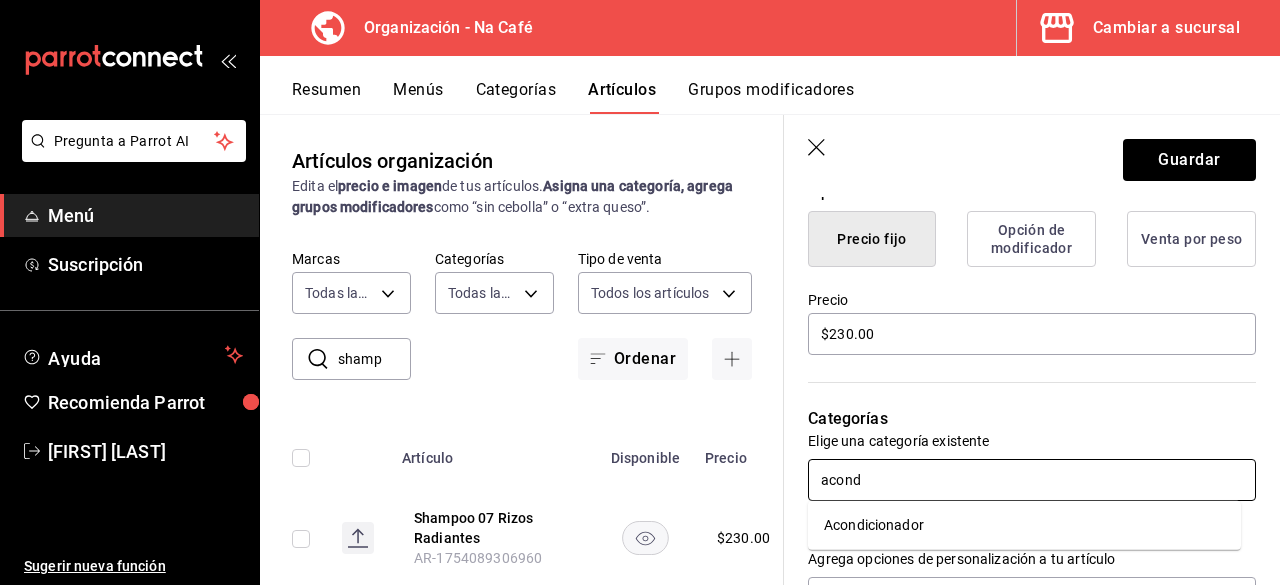 click on "Acondicionador" at bounding box center (1024, 525) 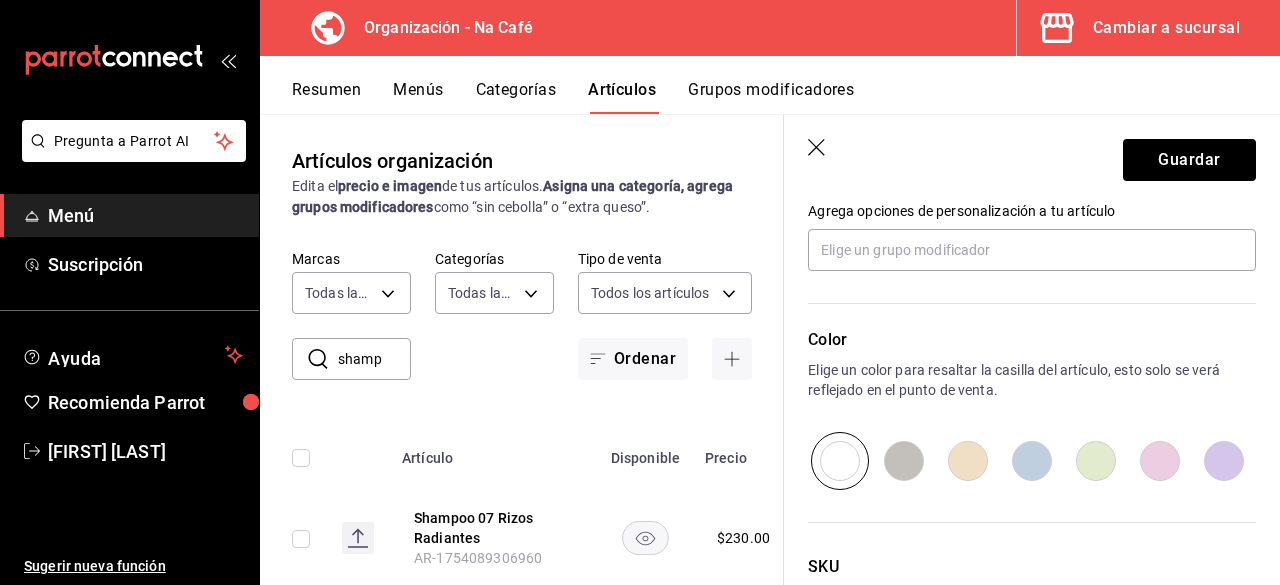scroll, scrollTop: 950, scrollLeft: 0, axis: vertical 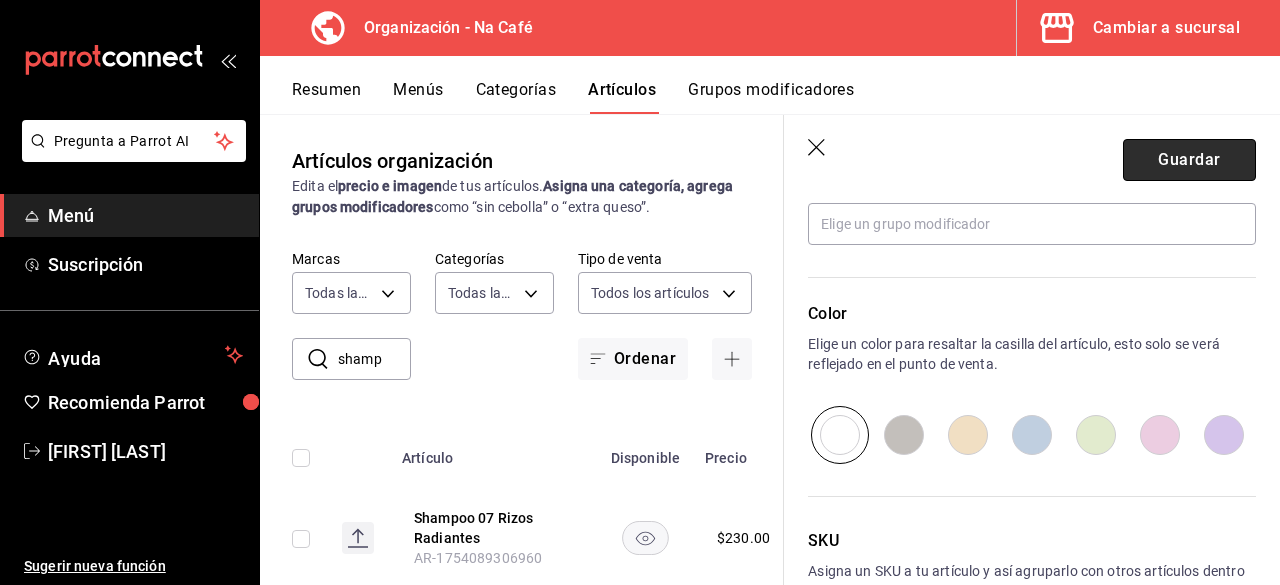 click on "Guardar" at bounding box center (1189, 160) 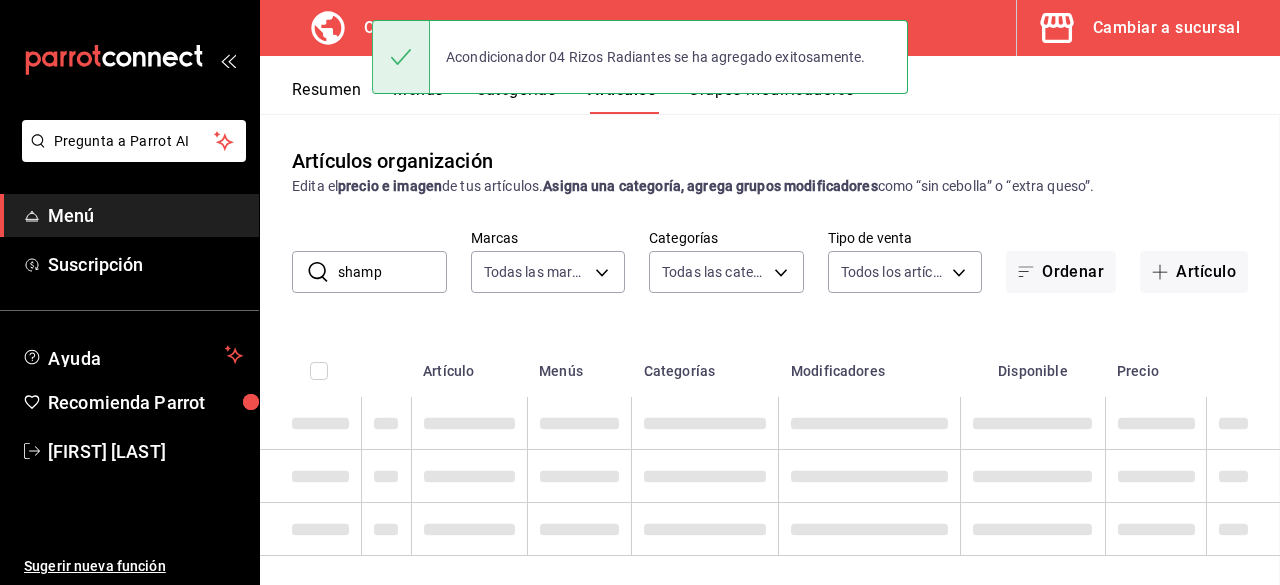scroll, scrollTop: 0, scrollLeft: 0, axis: both 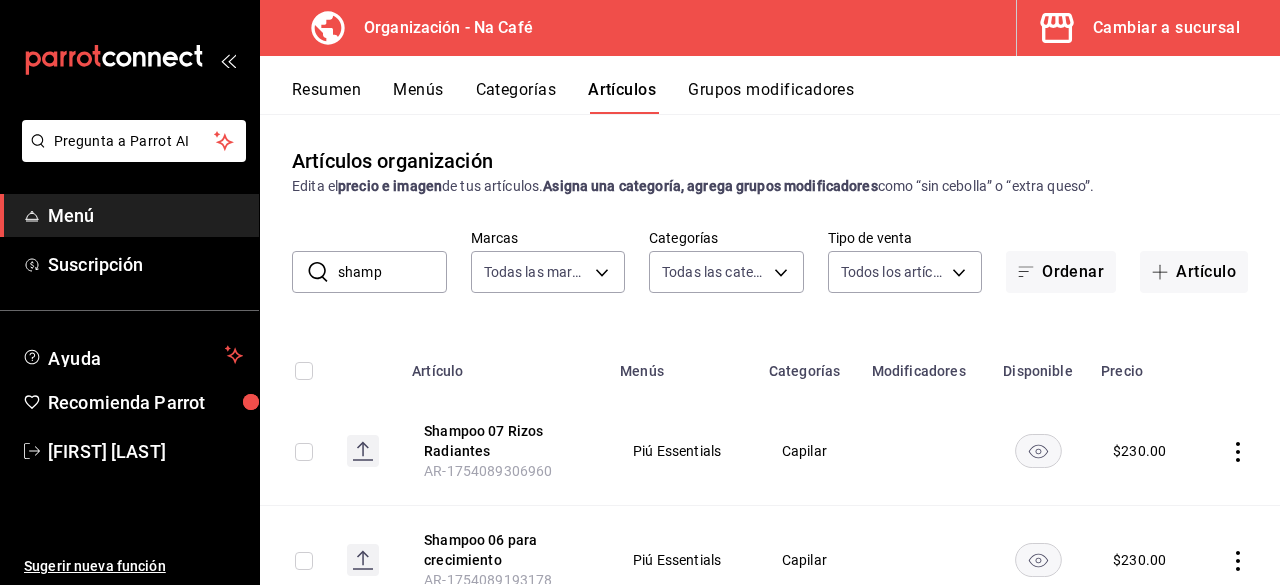 click on "Menús" at bounding box center [418, 97] 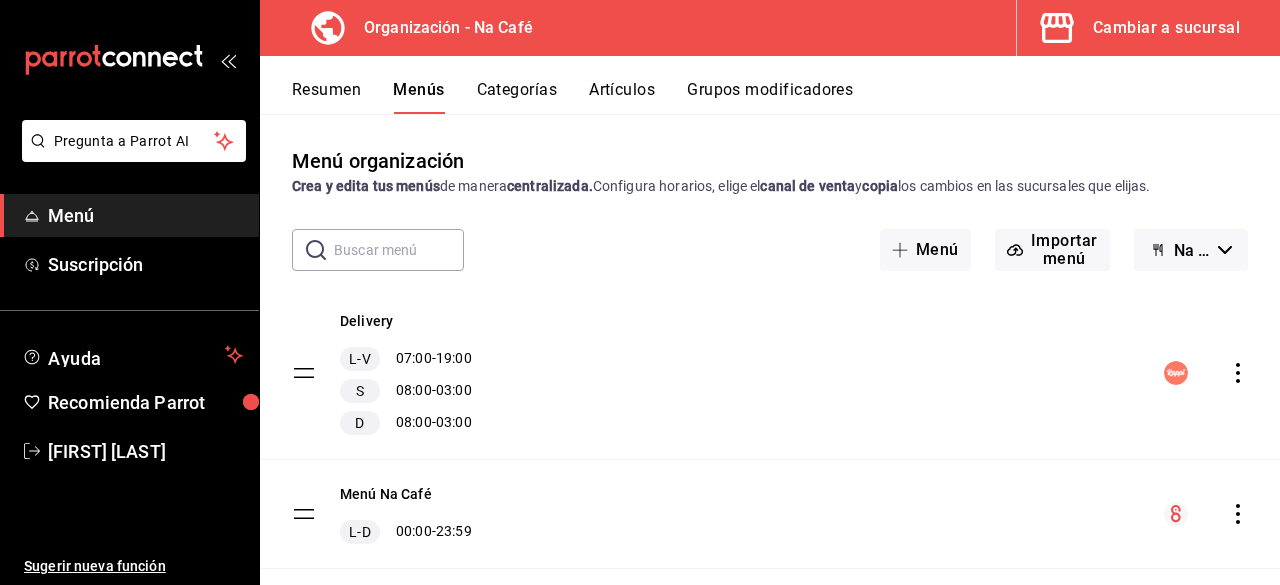 click 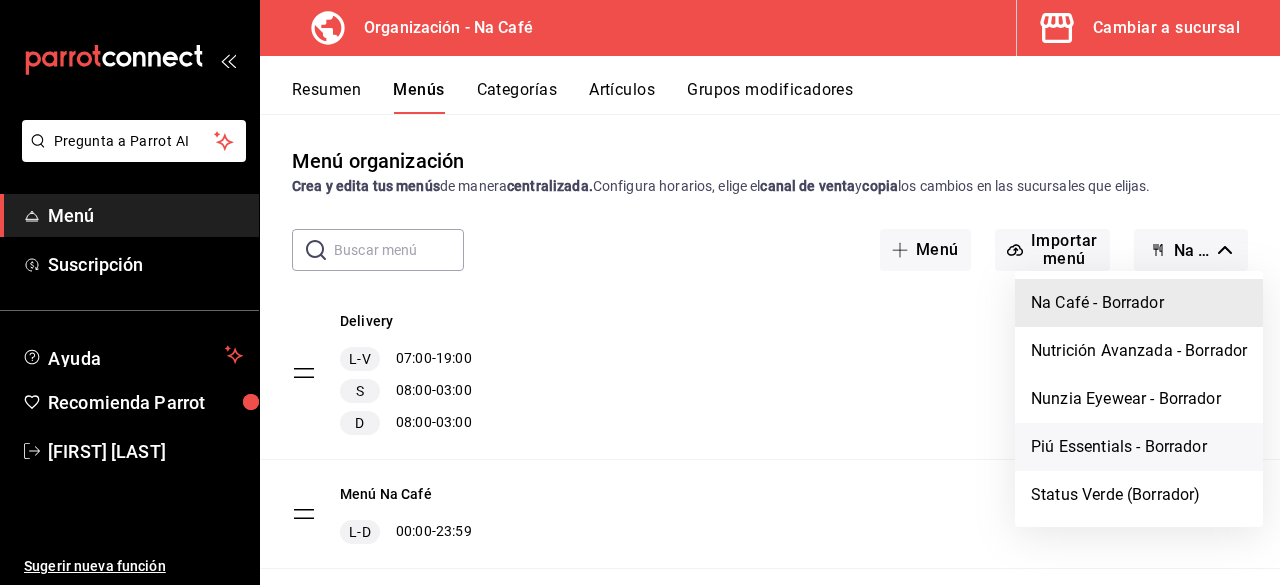 click on "Piú Essentials - Borrador" at bounding box center (1139, 447) 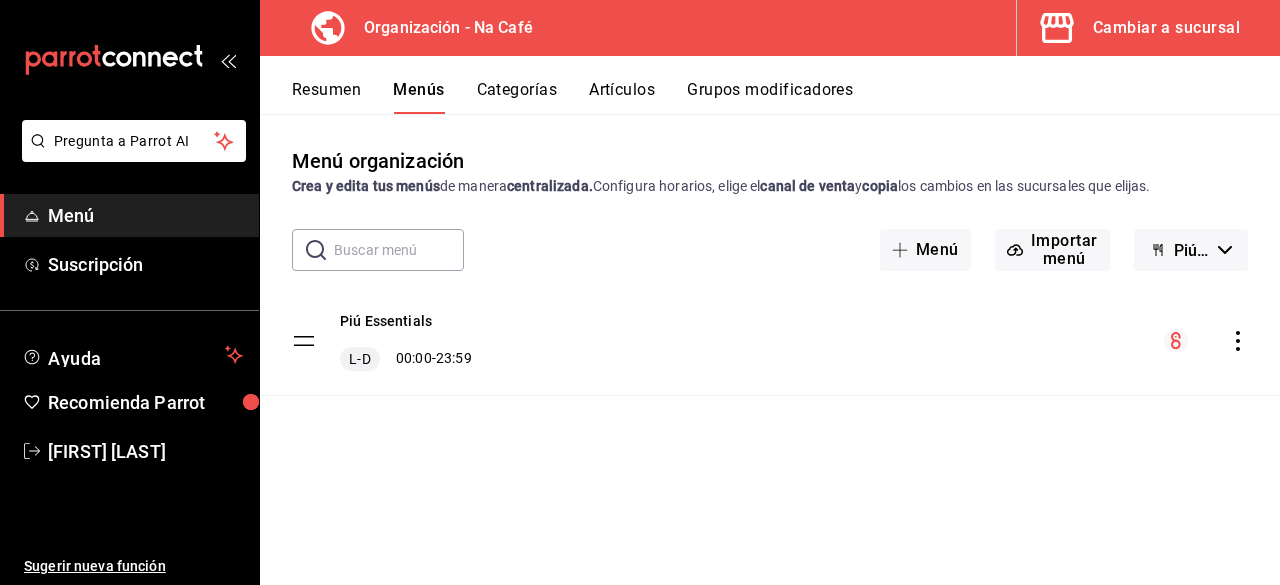 click 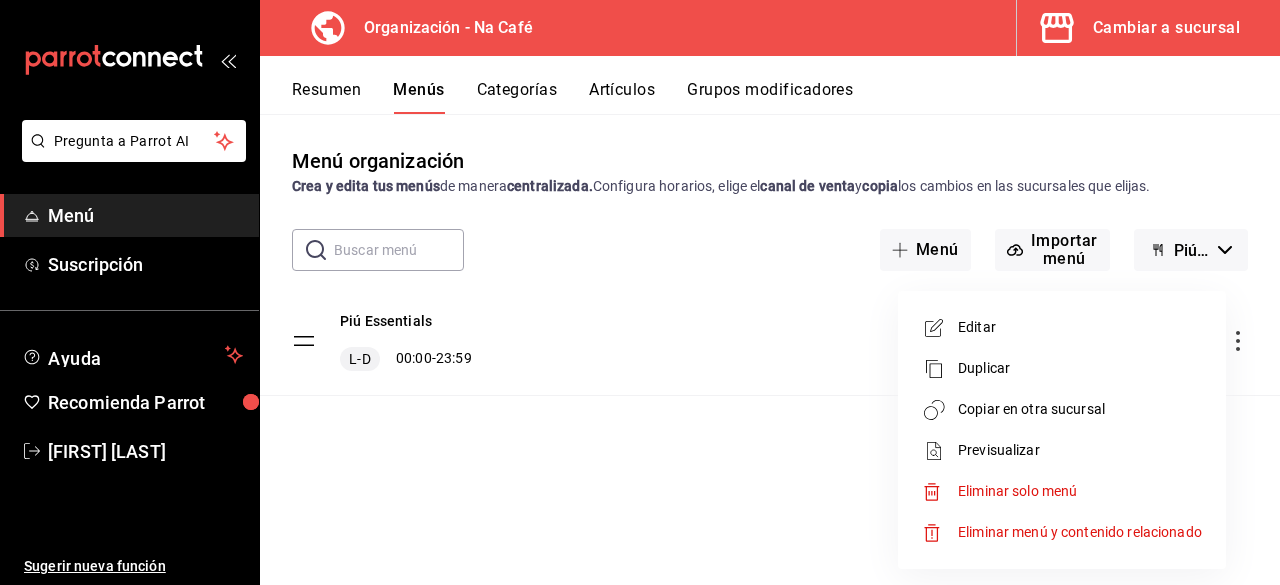 click on "Copiar en otra sucursal" at bounding box center [1080, 409] 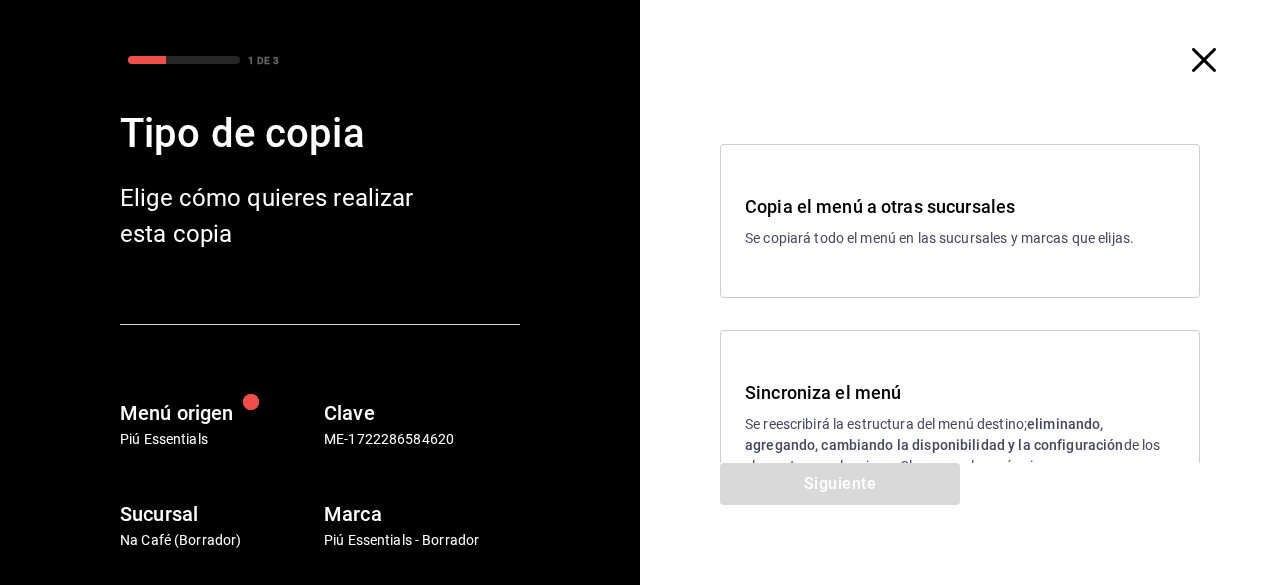click on "Sincroniza el menú" at bounding box center [960, 392] 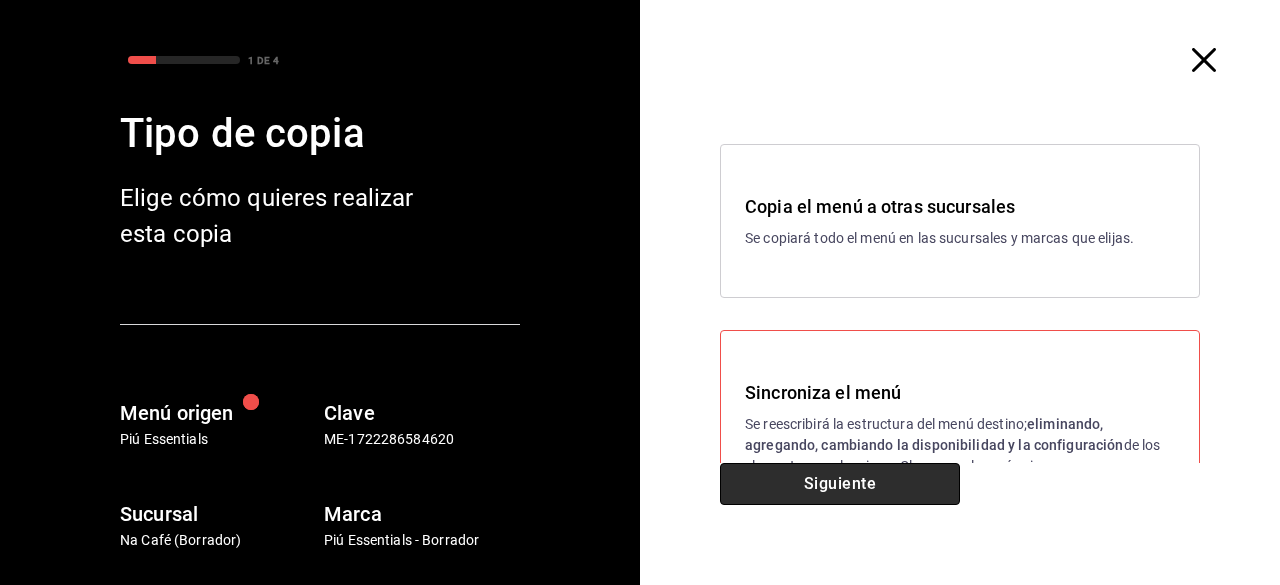 click on "Siguiente" at bounding box center [840, 484] 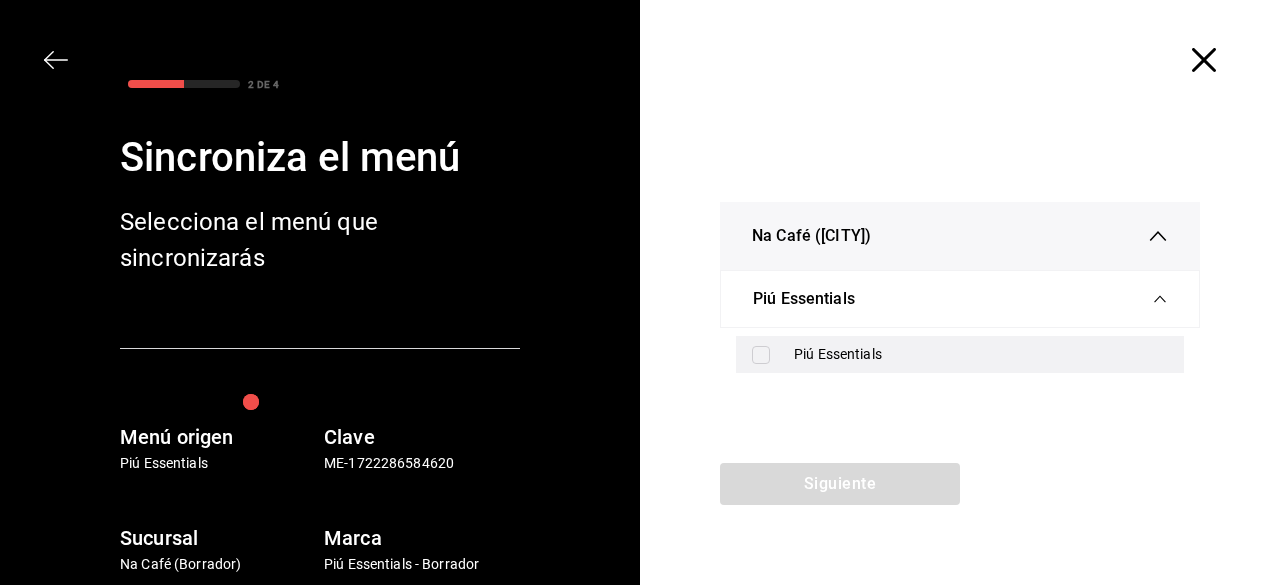 click at bounding box center (761, 355) 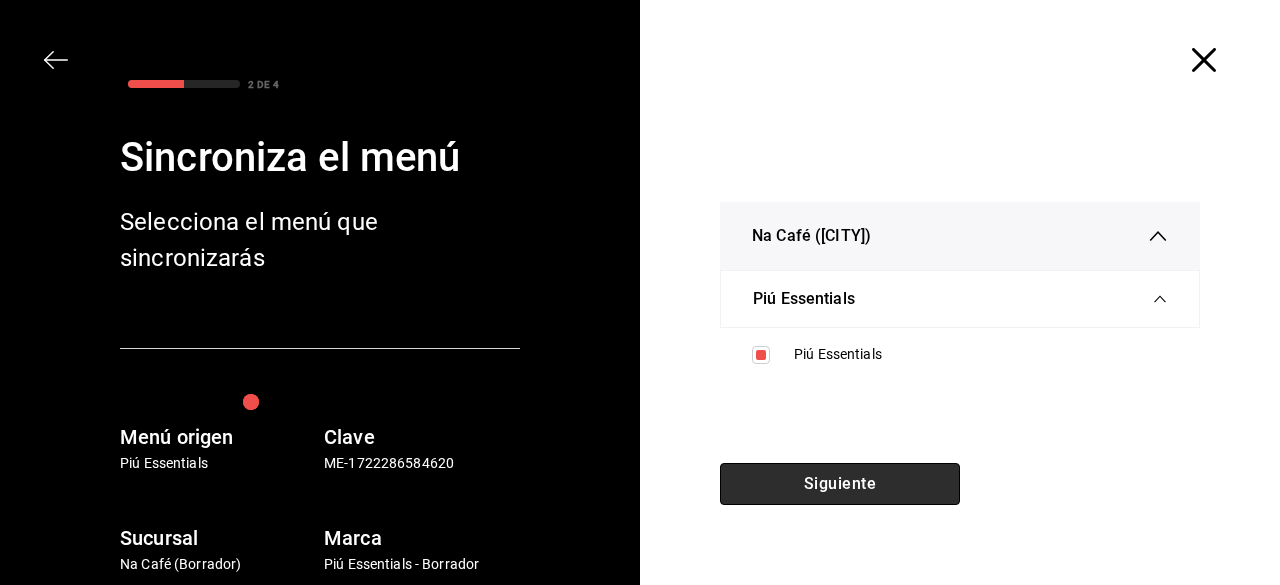 click on "Siguiente" at bounding box center [840, 484] 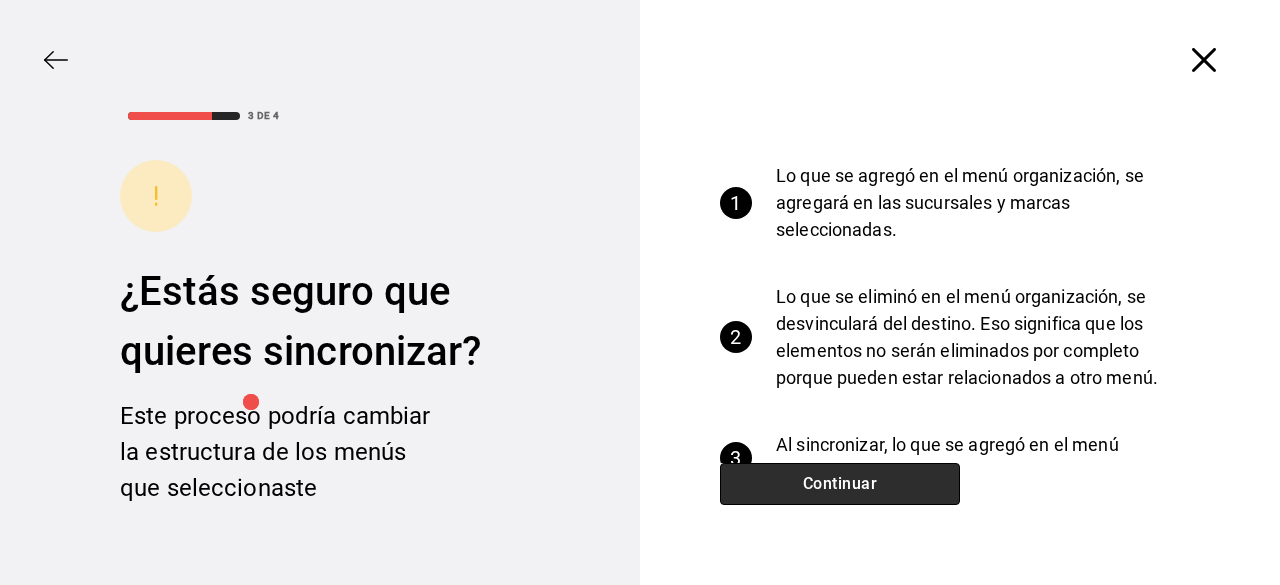 click on "Continuar" at bounding box center [840, 484] 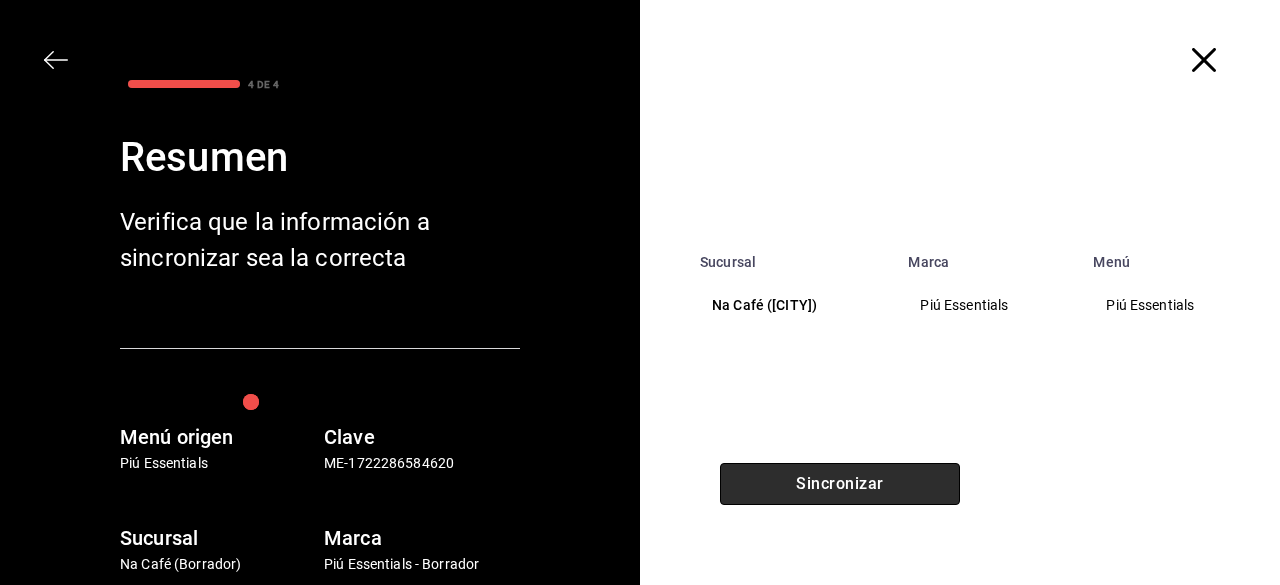 click on "Sincronizar" at bounding box center [840, 484] 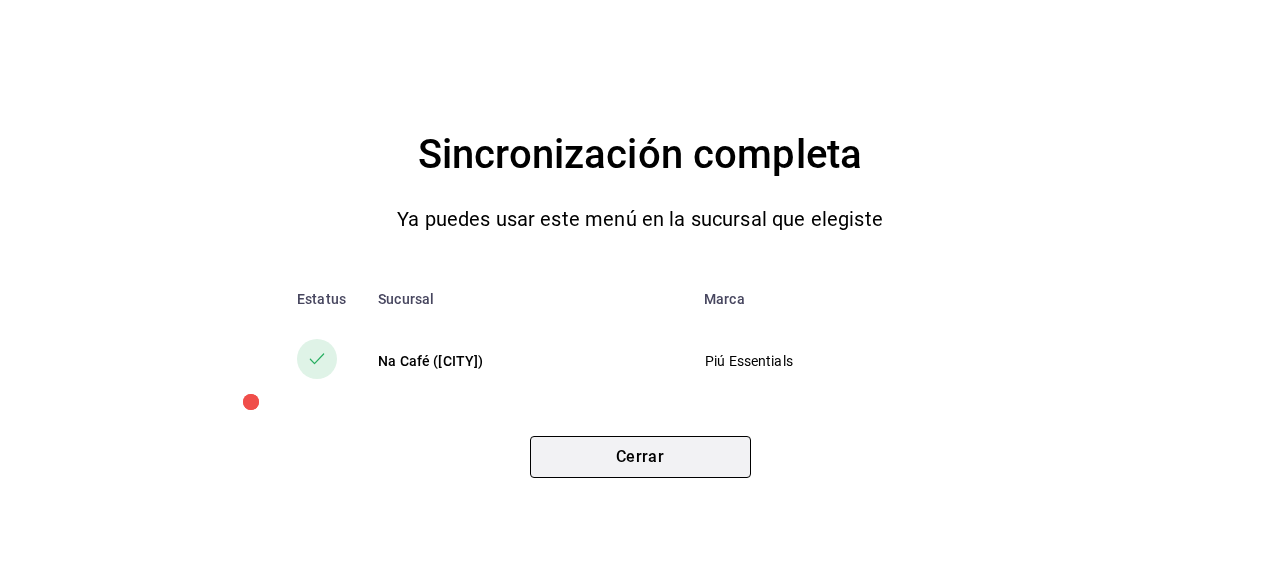 click on "Cerrar" at bounding box center (640, 457) 